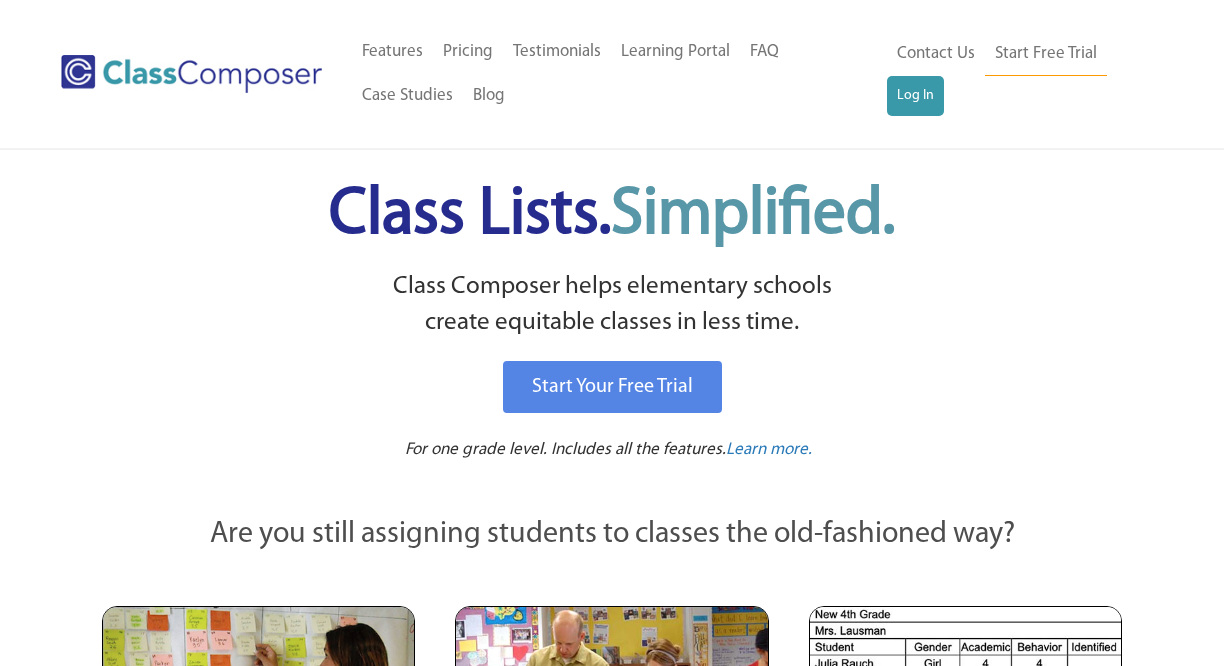 scroll, scrollTop: 0, scrollLeft: 0, axis: both 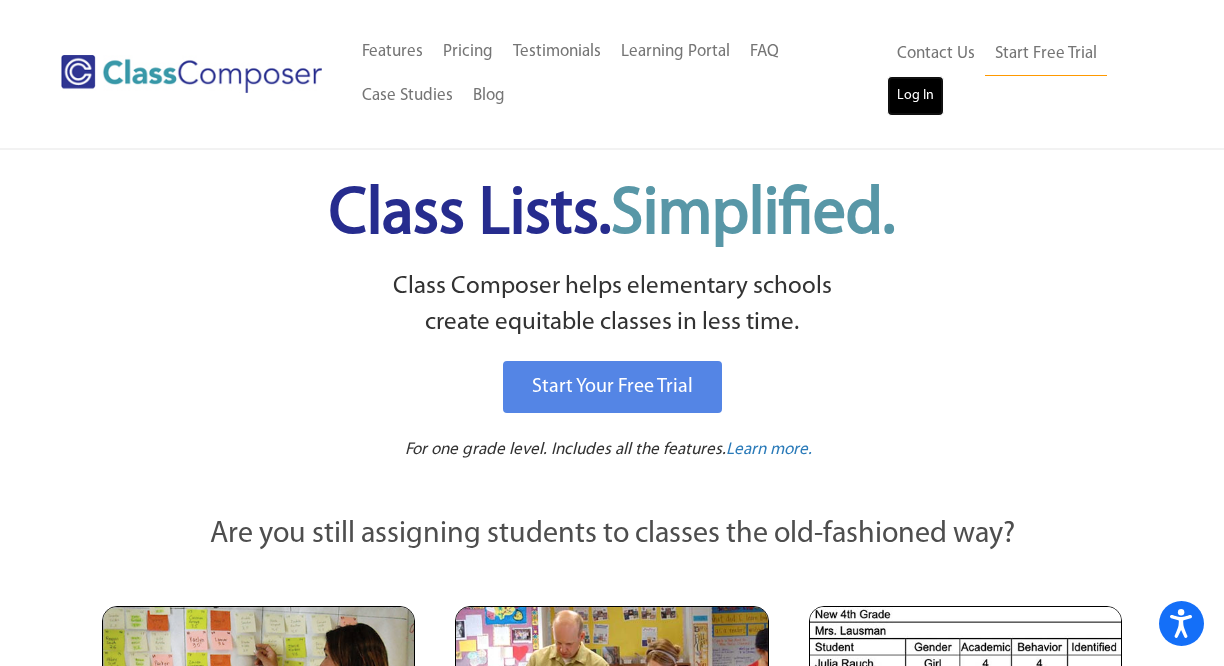 click on "Log In" at bounding box center [915, 96] 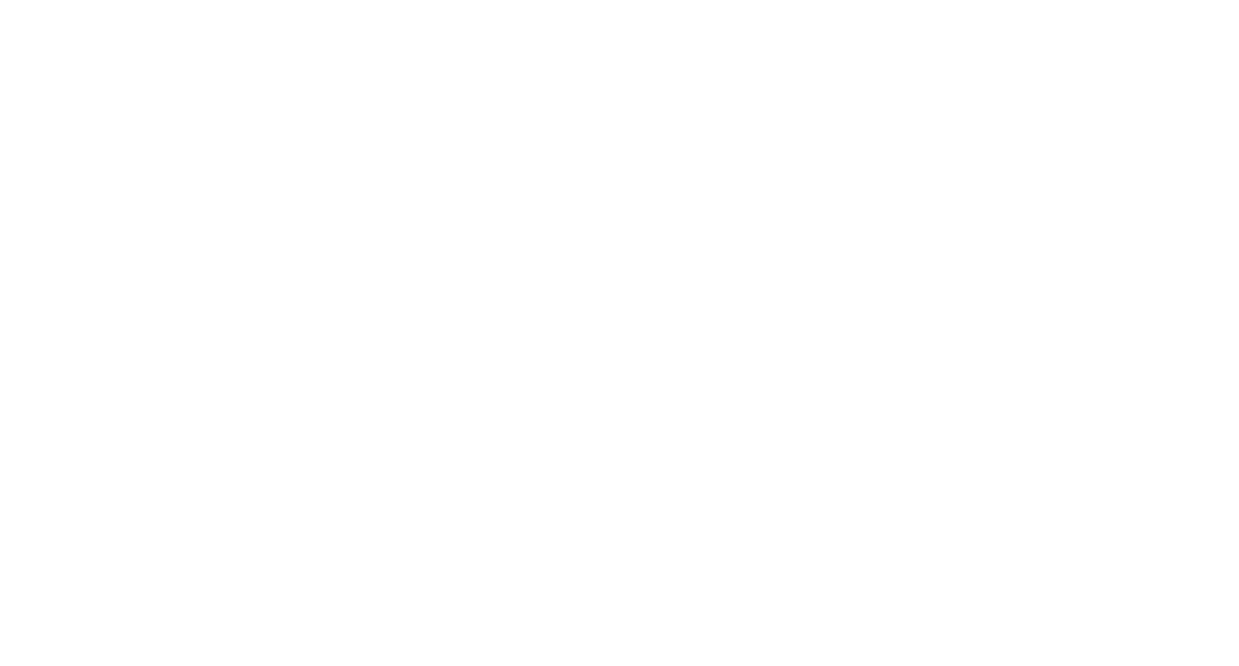 scroll, scrollTop: 0, scrollLeft: 0, axis: both 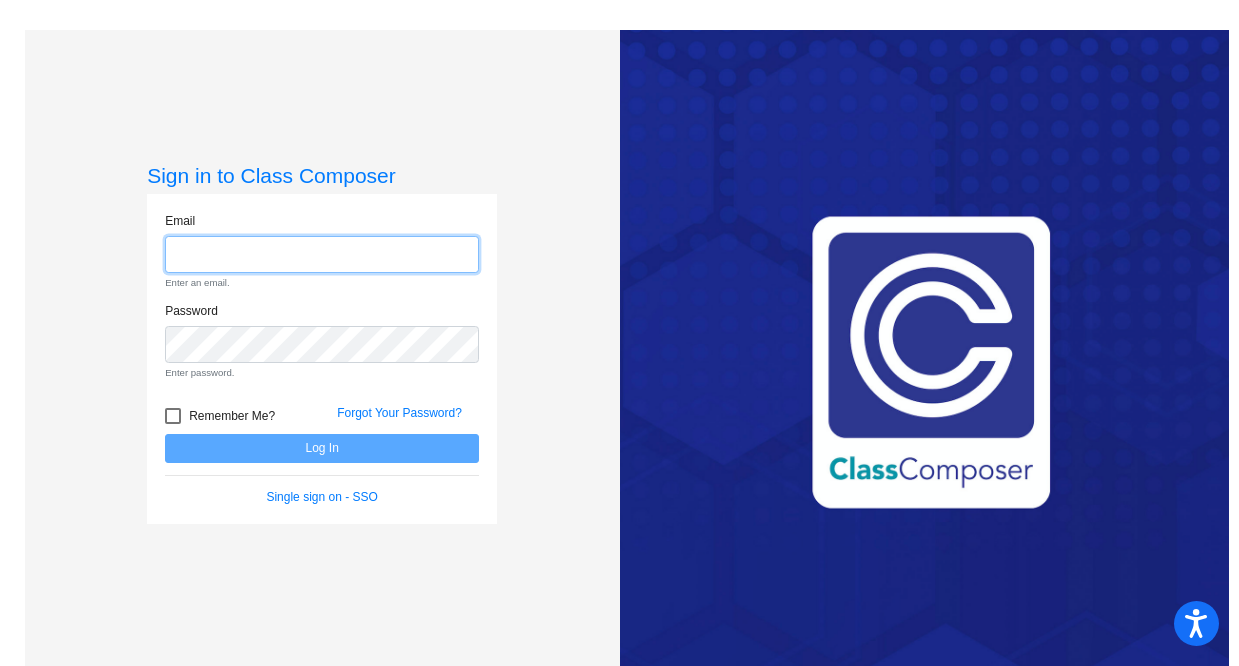 type on "[EMAIL]" 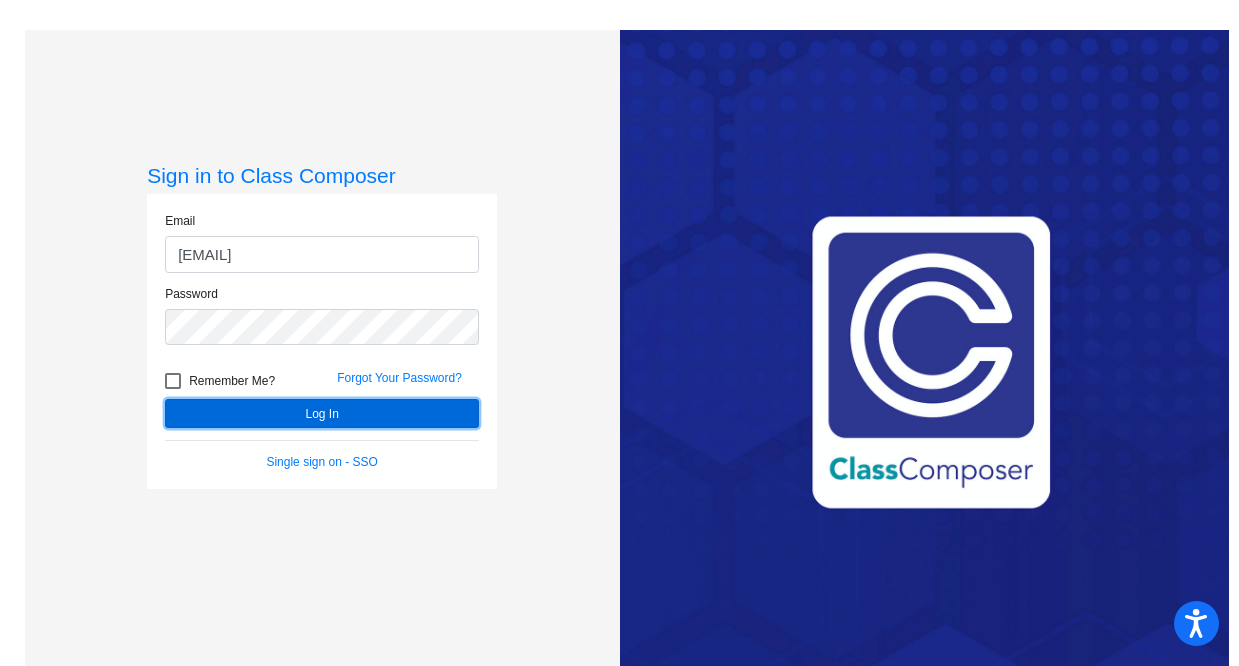 click on "Log In" 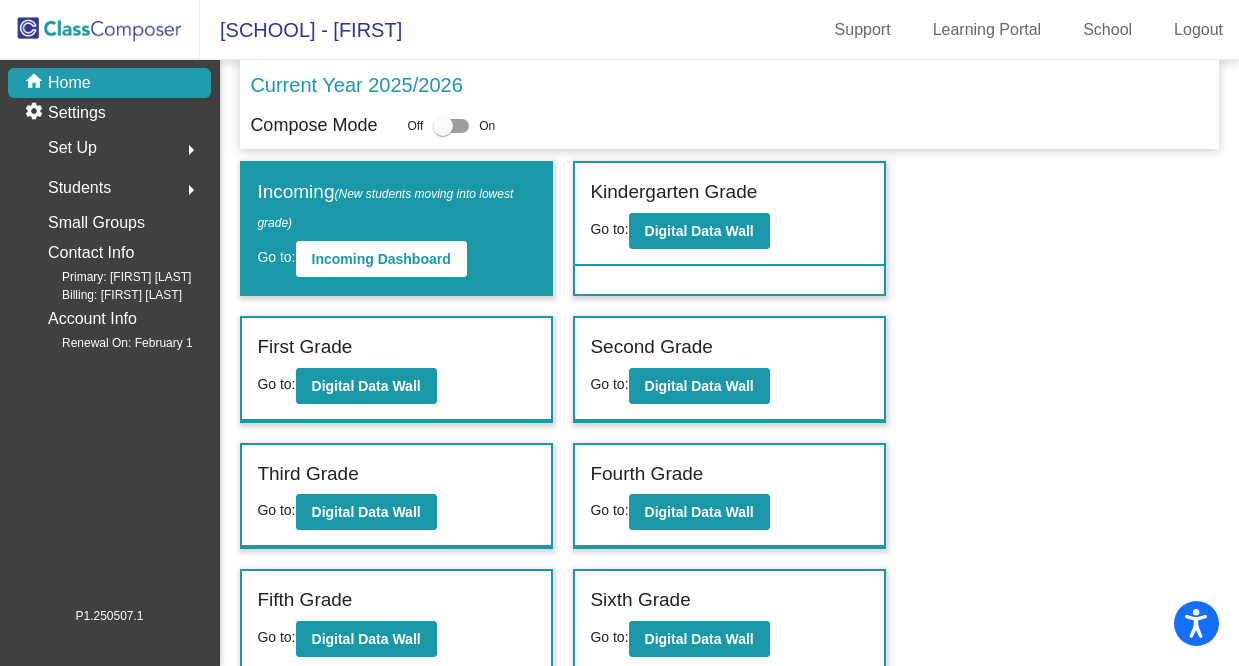 click on "Students" 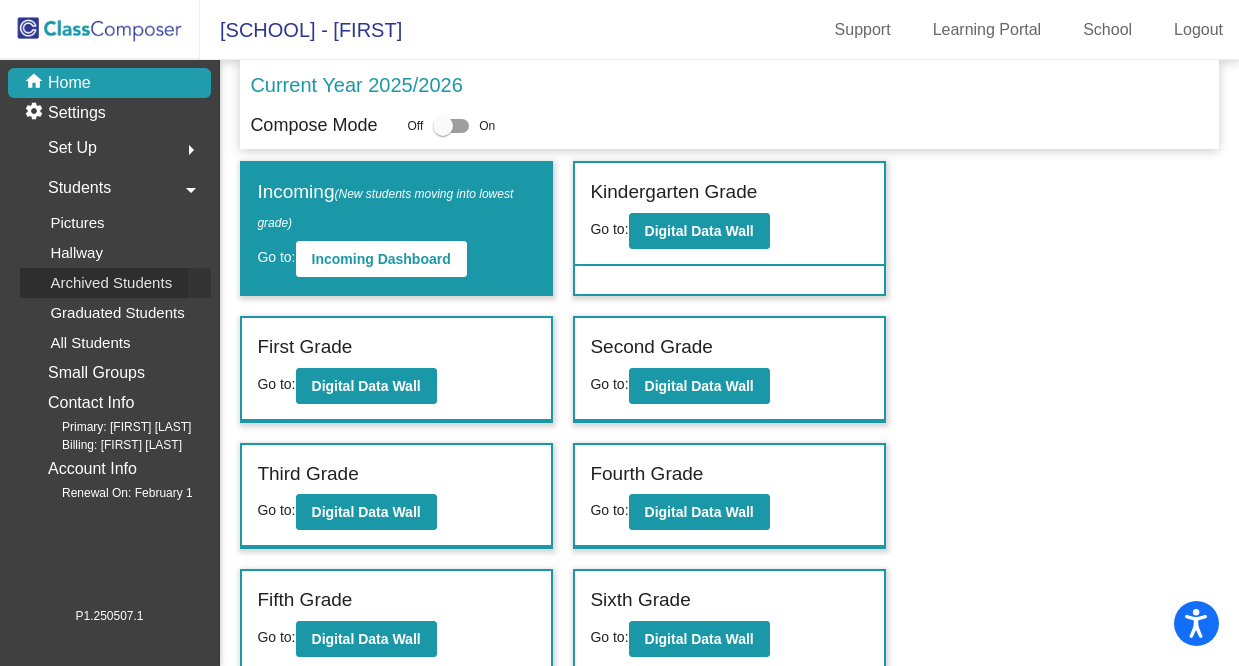click on "Archived Students" 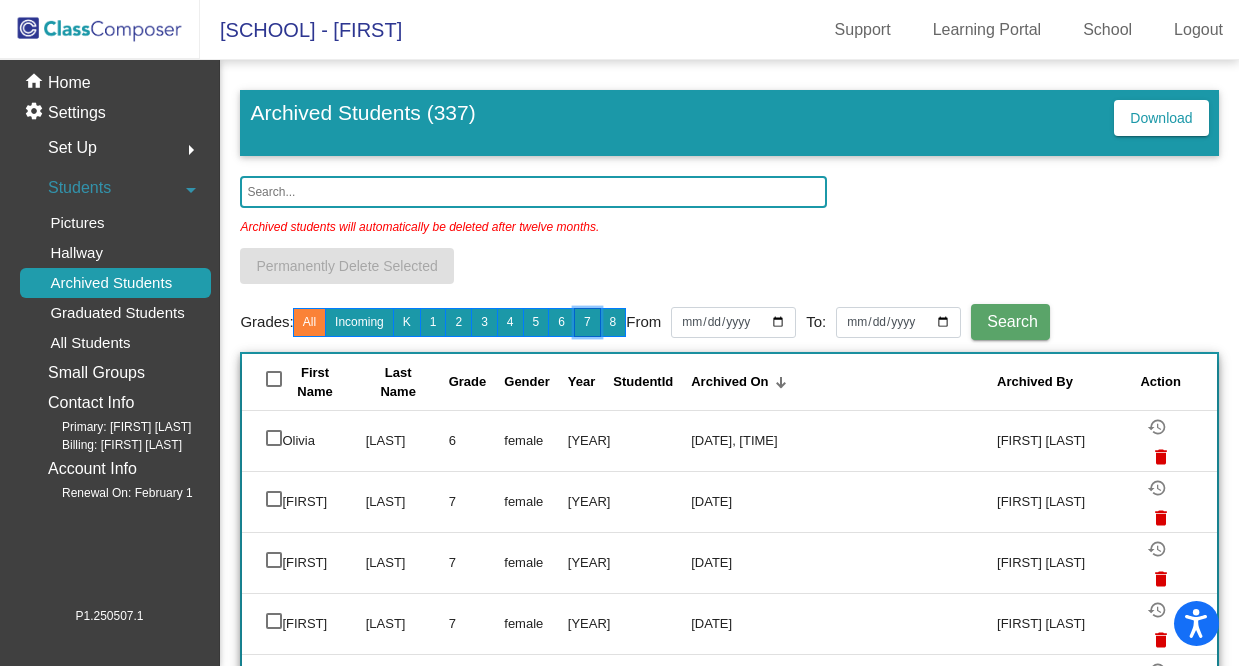 click on "7" at bounding box center [587, 322] 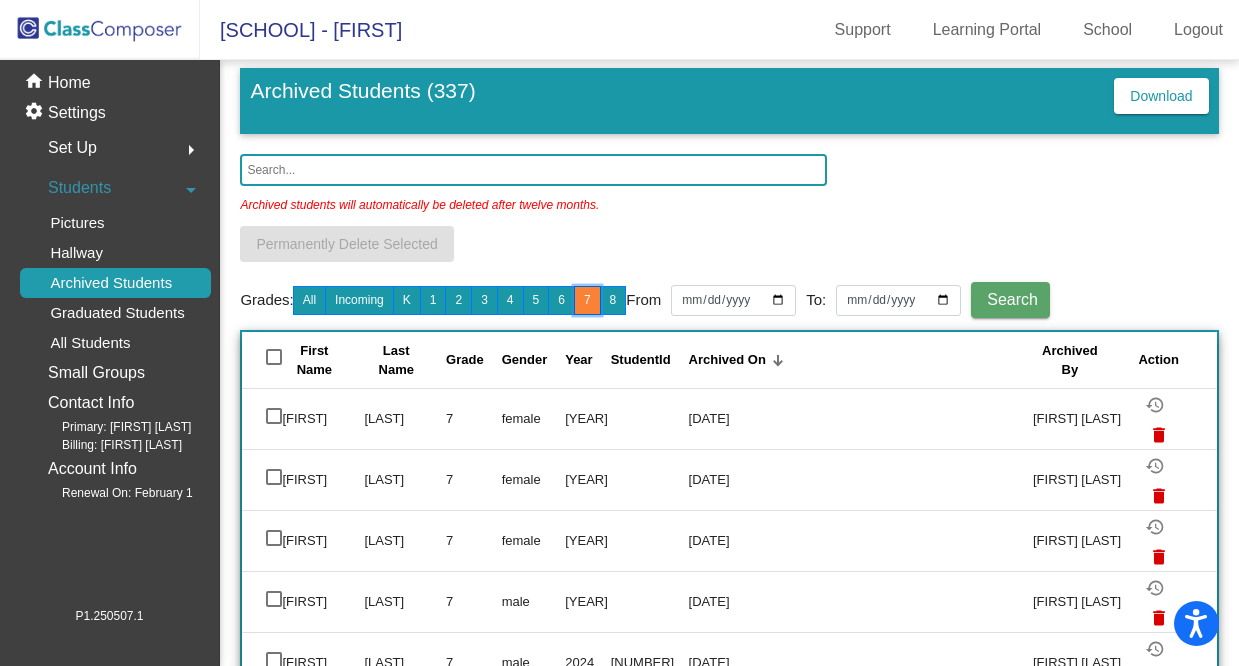 scroll, scrollTop: 135, scrollLeft: 0, axis: vertical 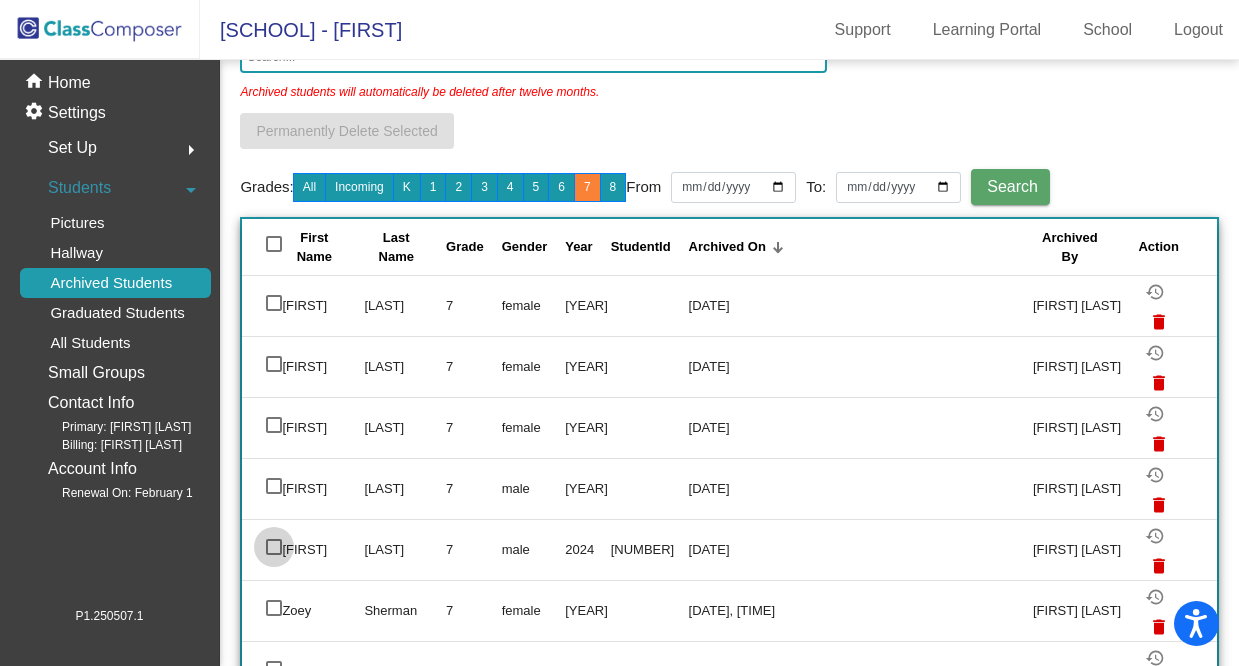 click at bounding box center (274, 547) 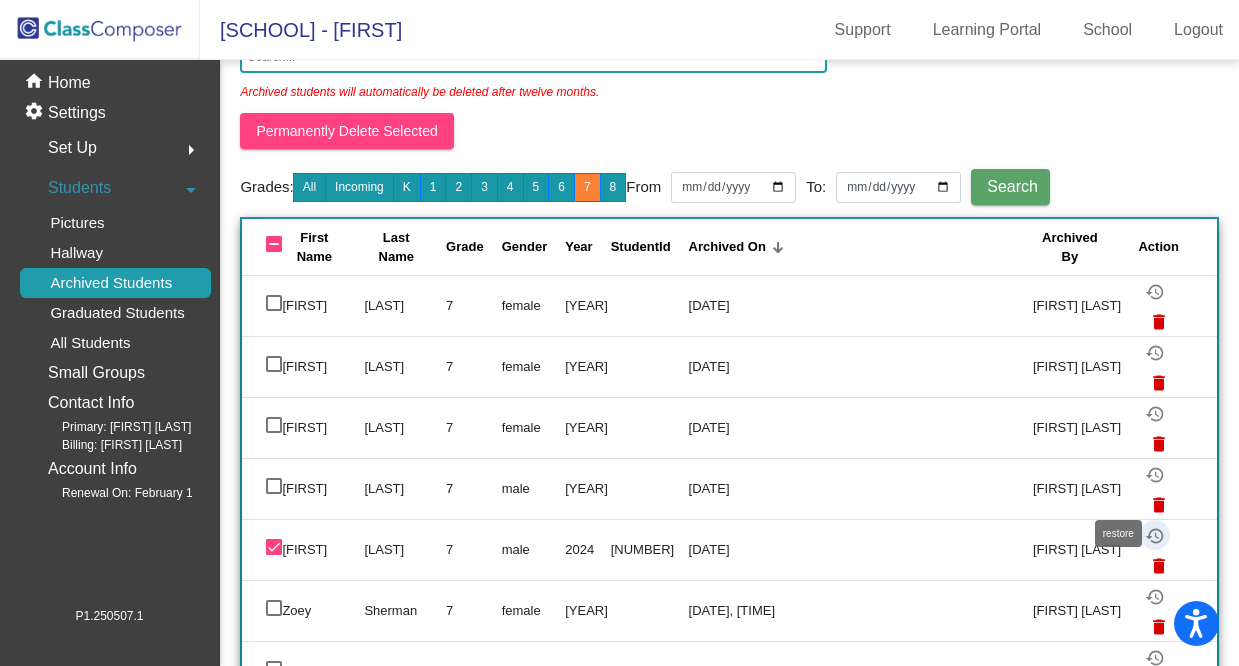 click on "restore" 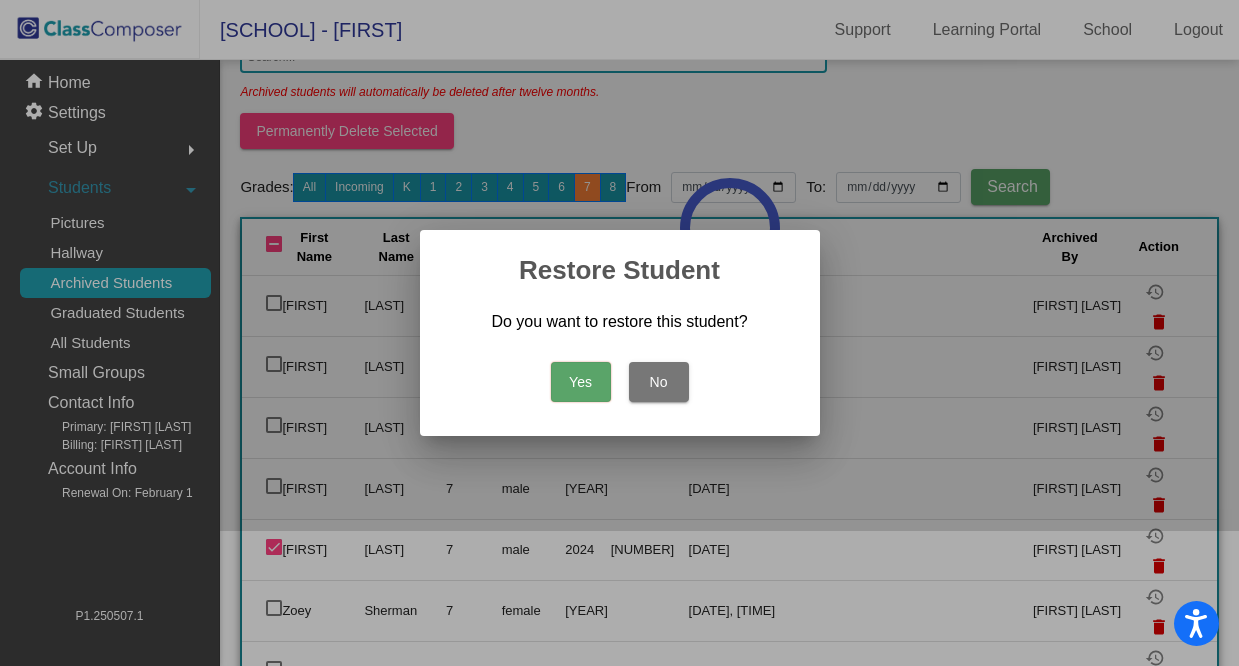 click on "Yes" at bounding box center [581, 382] 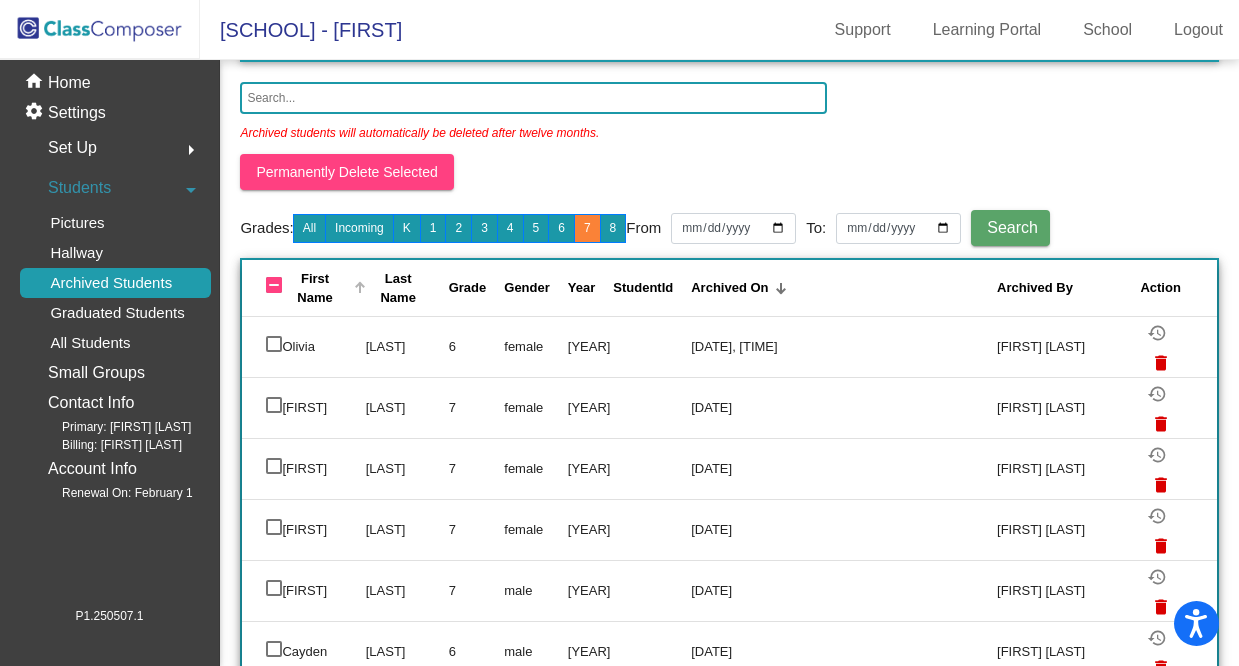 scroll, scrollTop: 92, scrollLeft: 0, axis: vertical 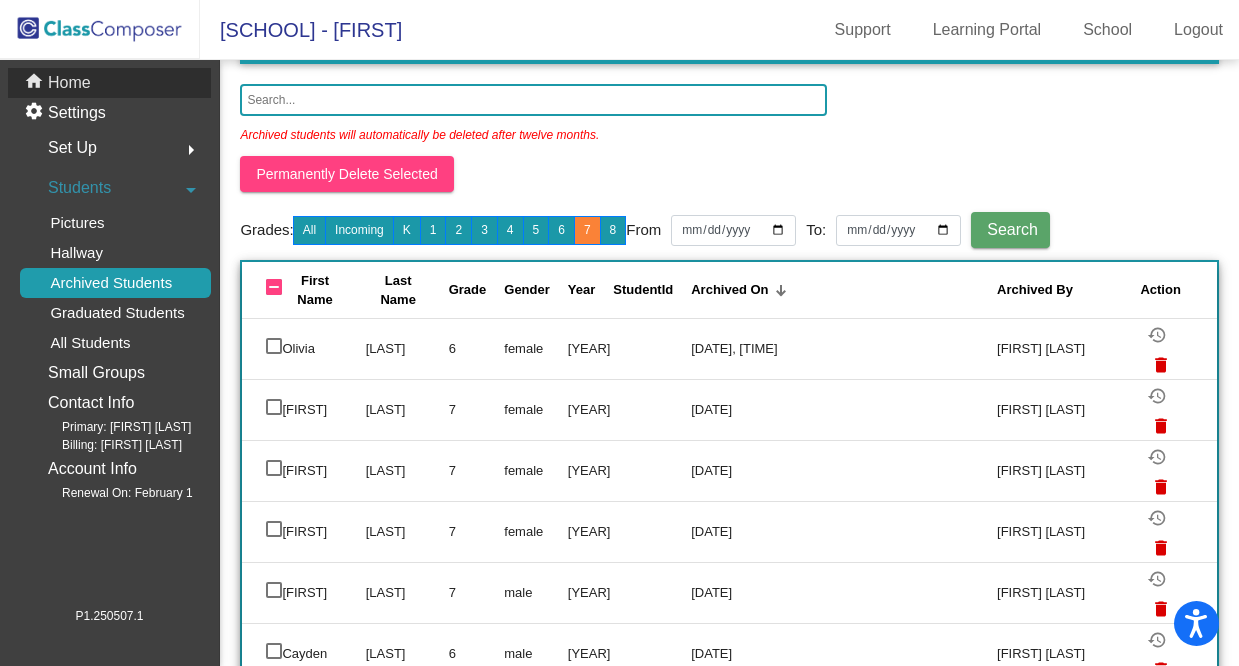 click on "Home" 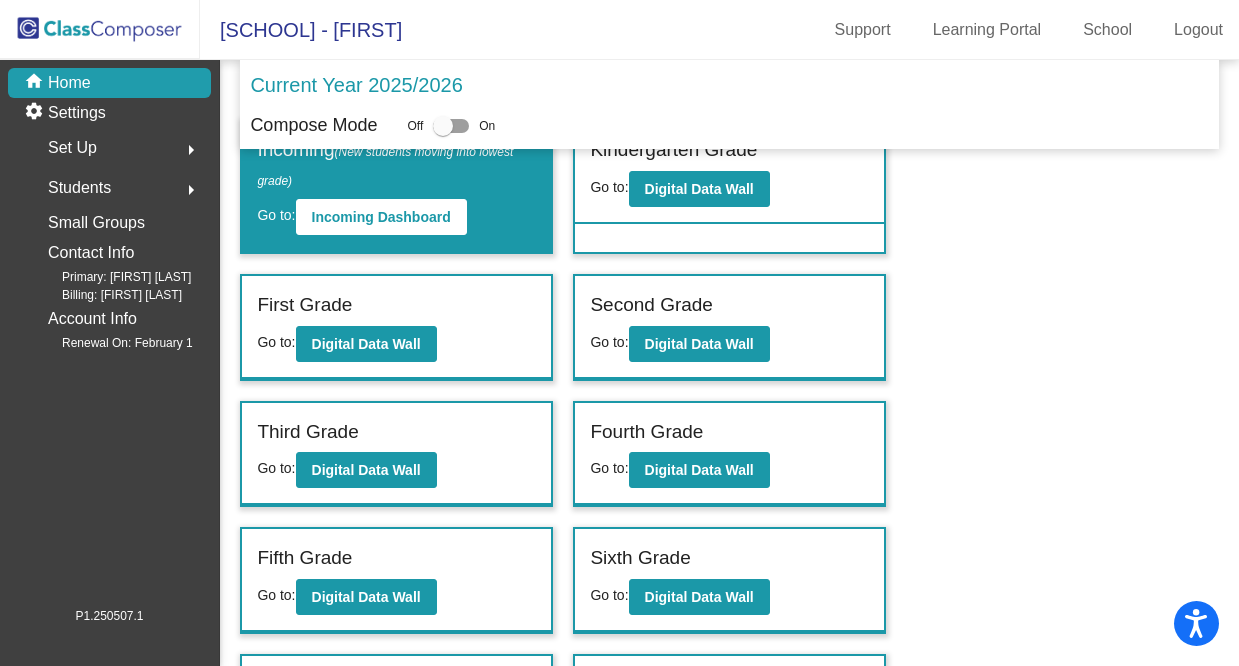 scroll, scrollTop: 136, scrollLeft: 0, axis: vertical 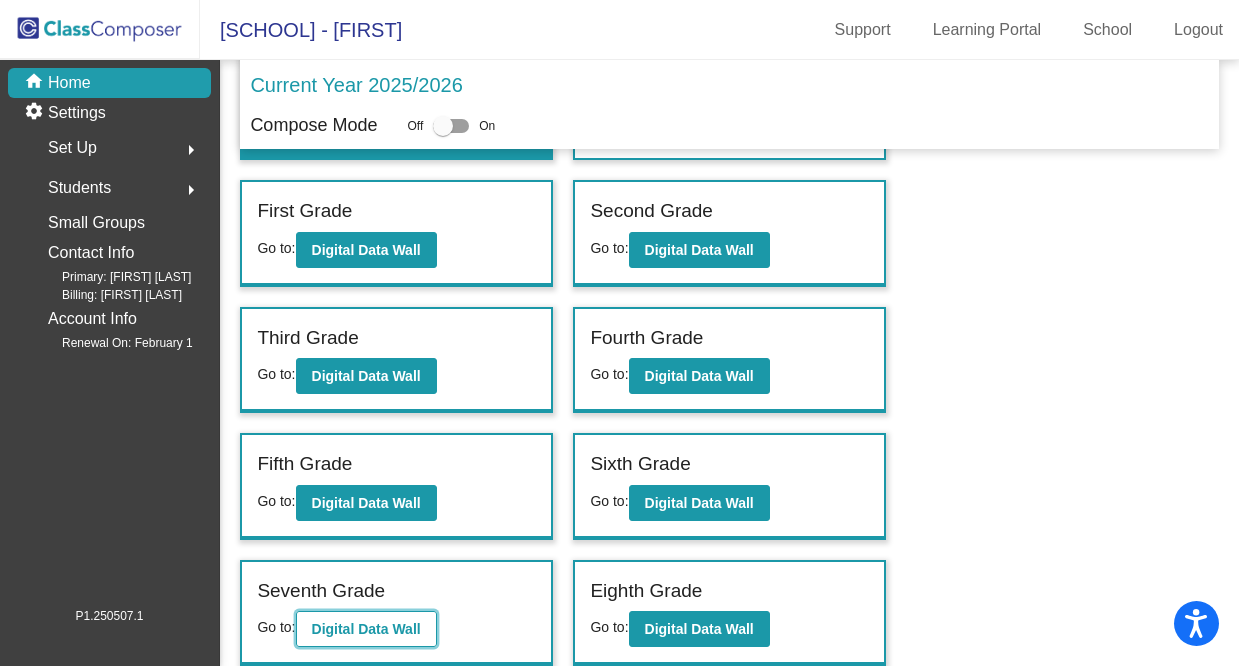 click on "Digital Data Wall" 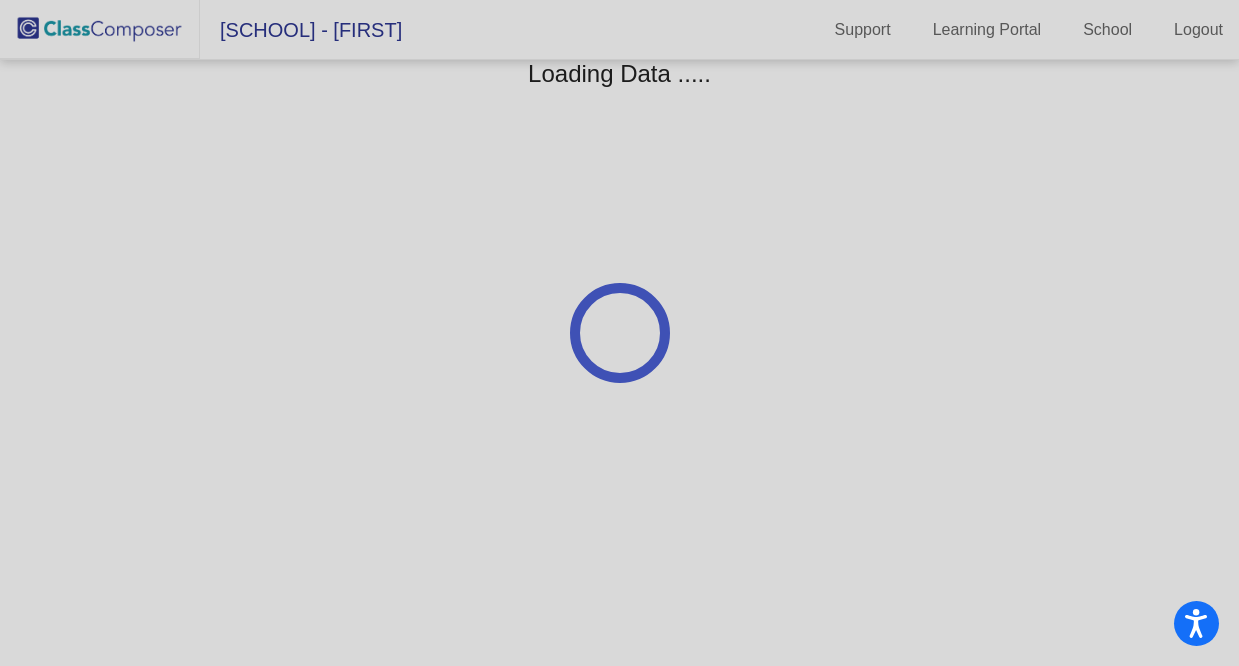 scroll, scrollTop: 0, scrollLeft: 0, axis: both 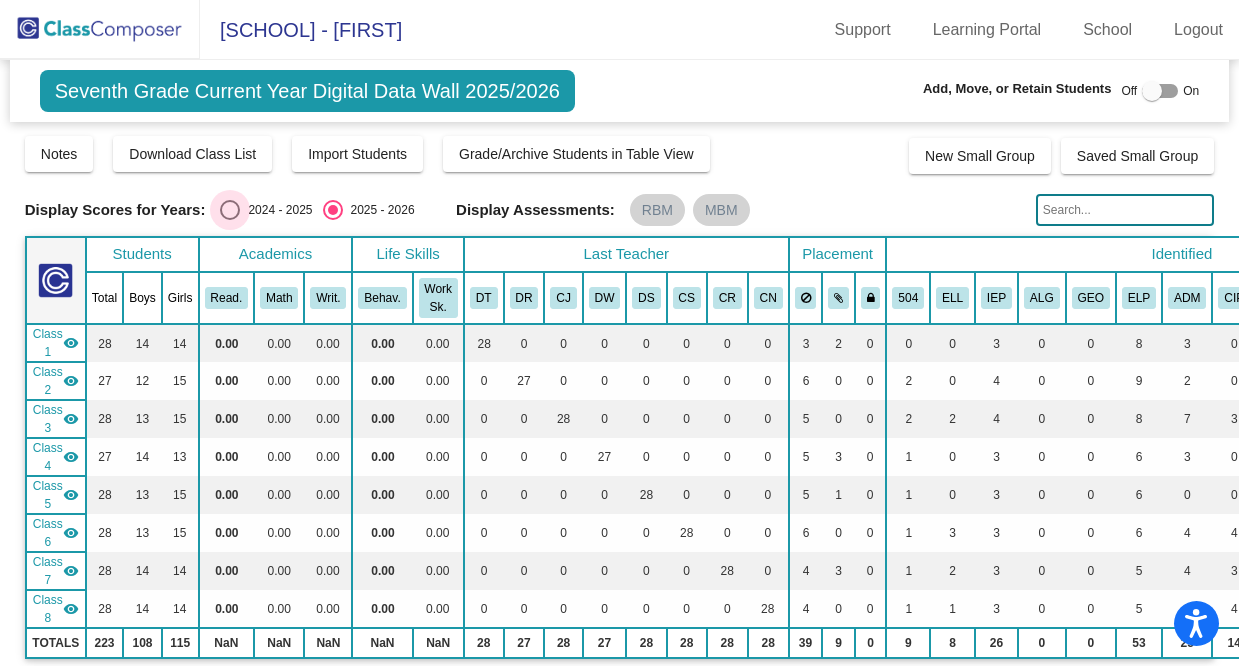 click at bounding box center (230, 210) 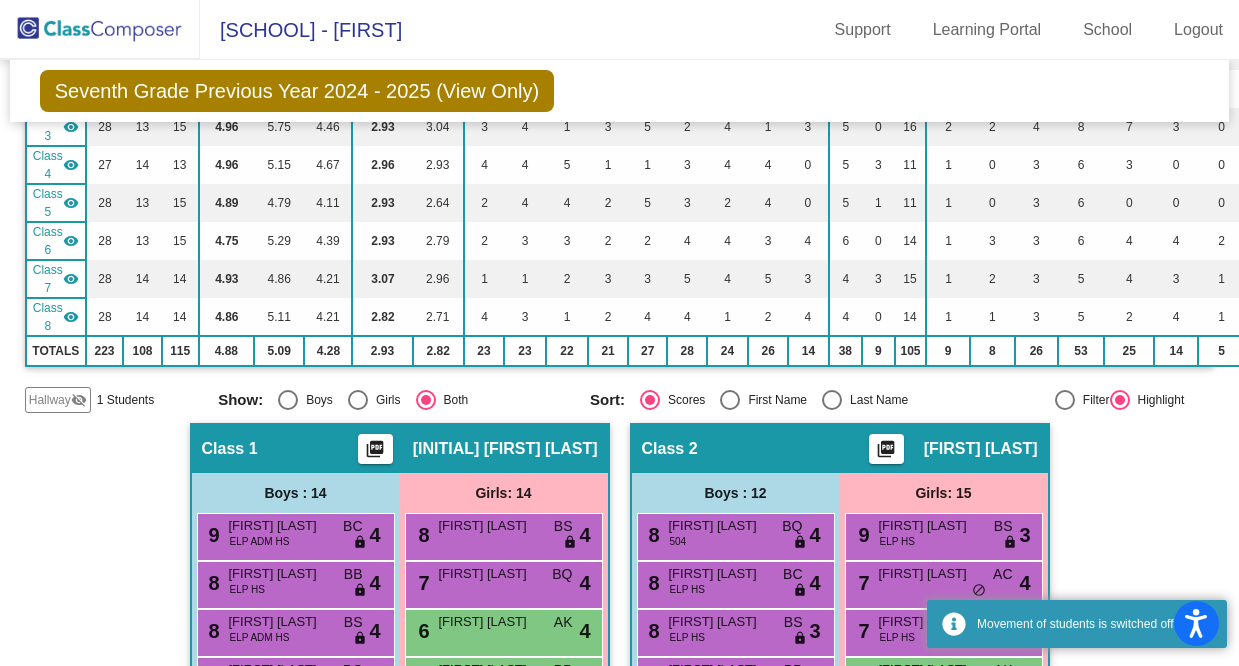 scroll, scrollTop: 0, scrollLeft: 0, axis: both 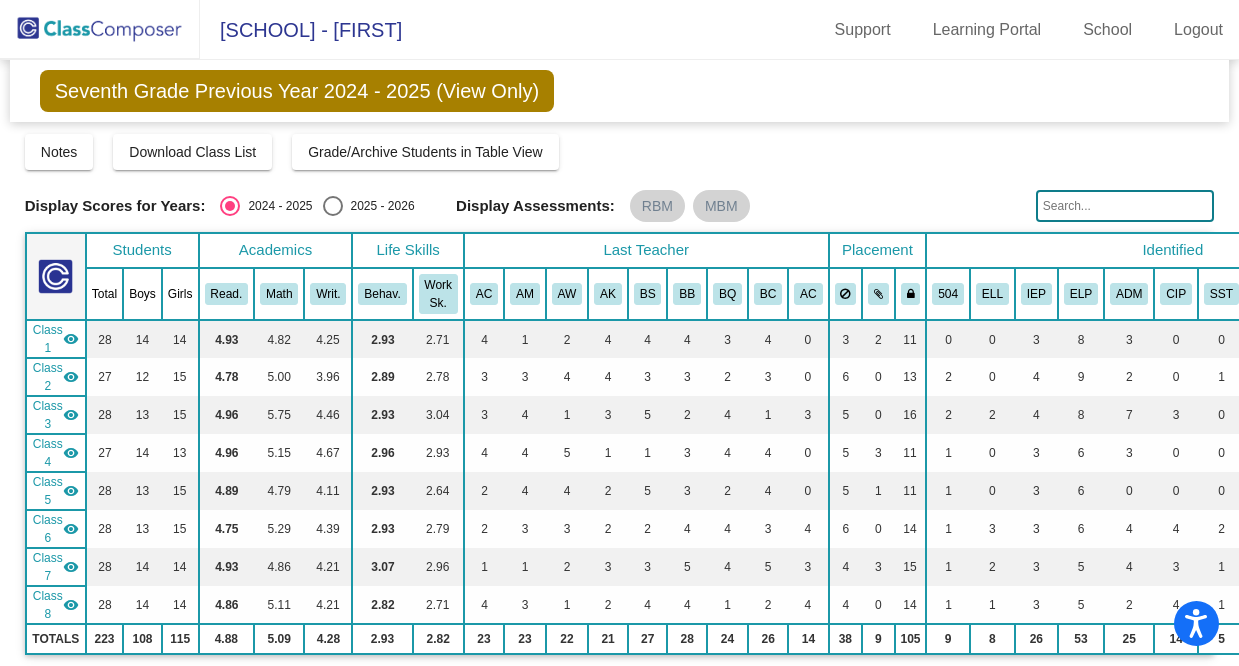 click 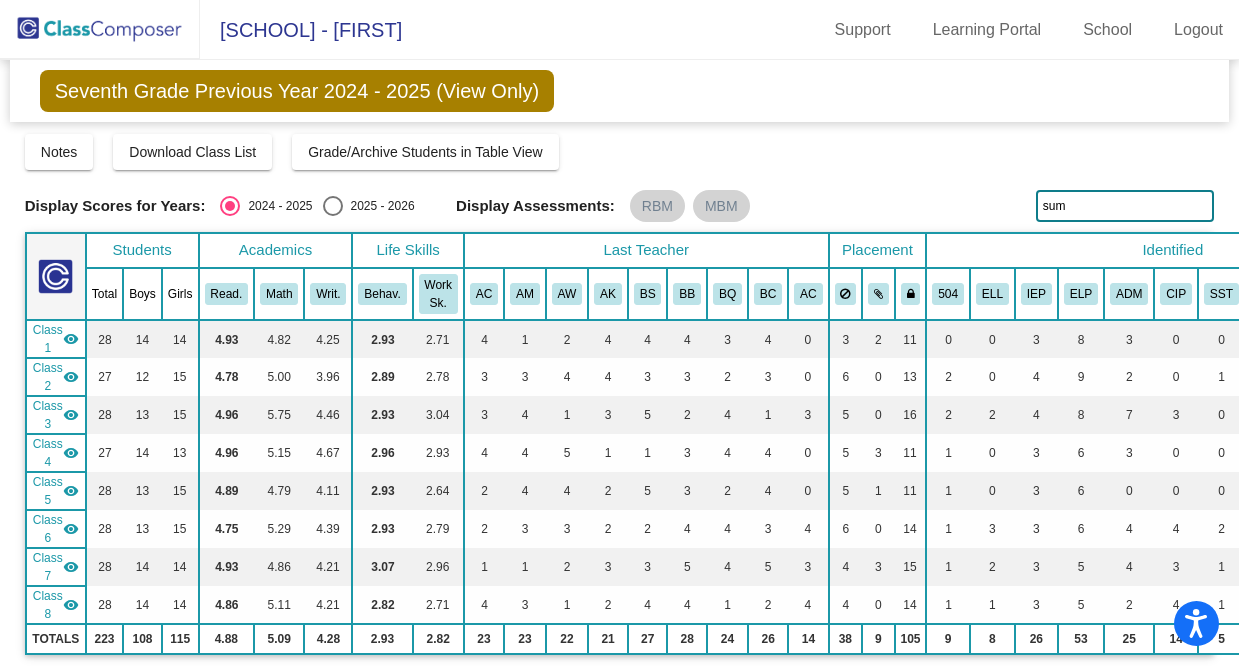 type on "sum" 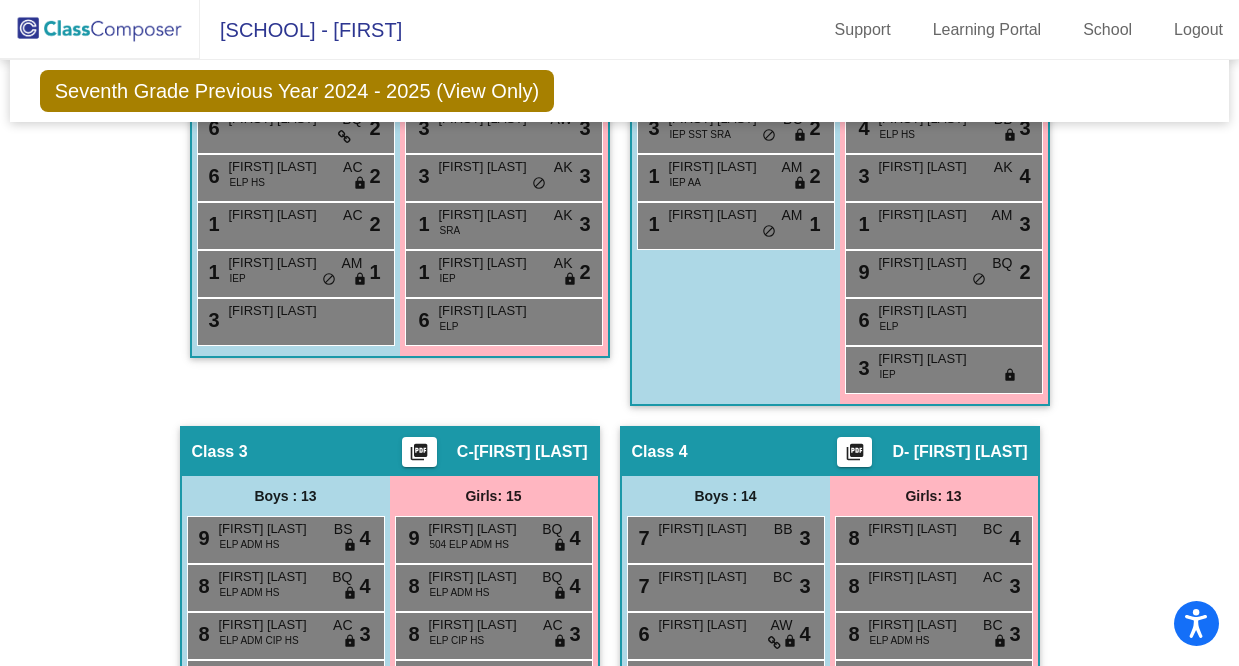 scroll, scrollTop: 0, scrollLeft: 0, axis: both 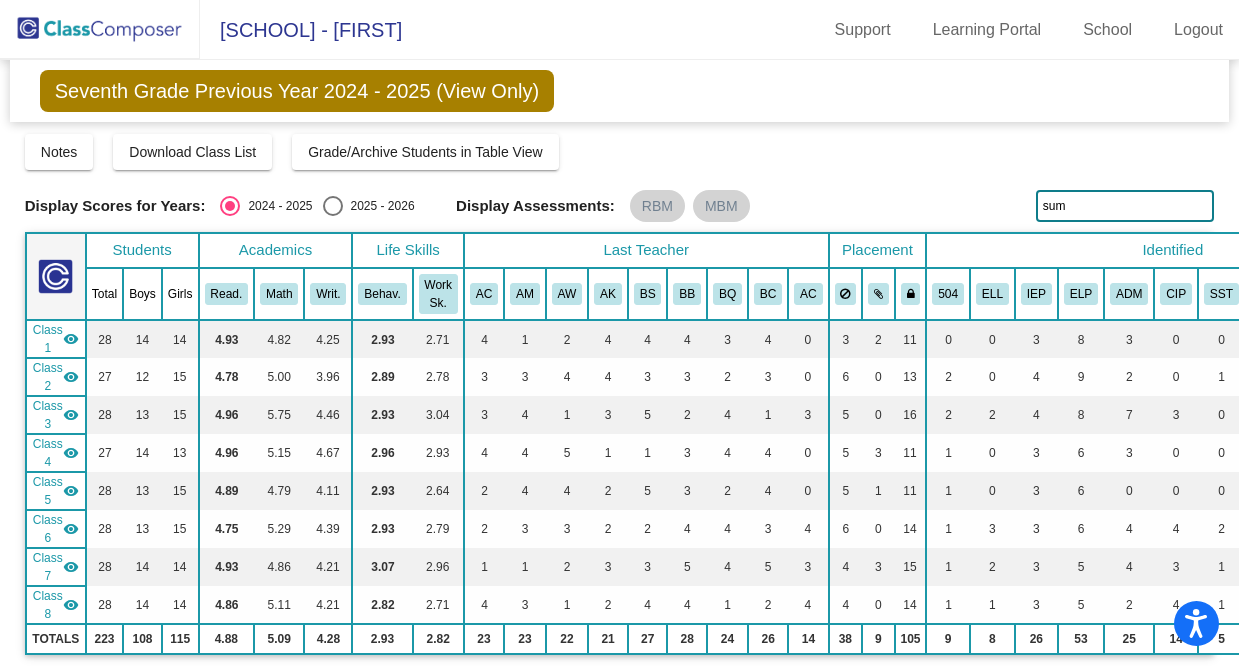 click 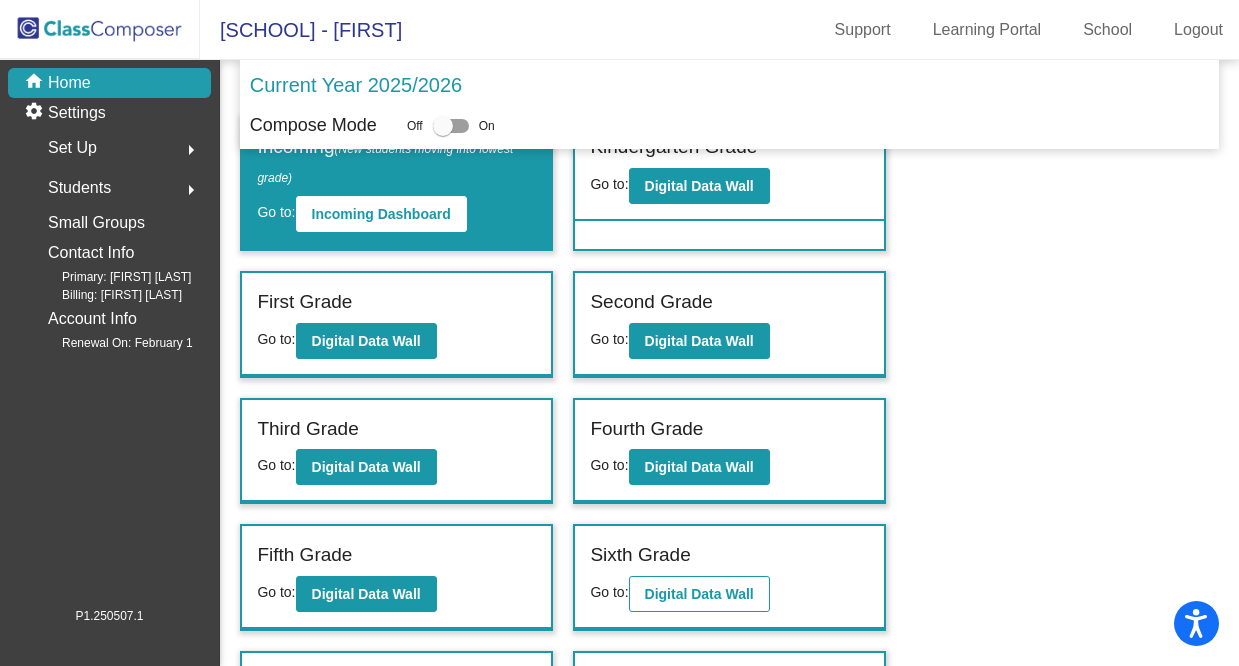 scroll, scrollTop: 136, scrollLeft: 0, axis: vertical 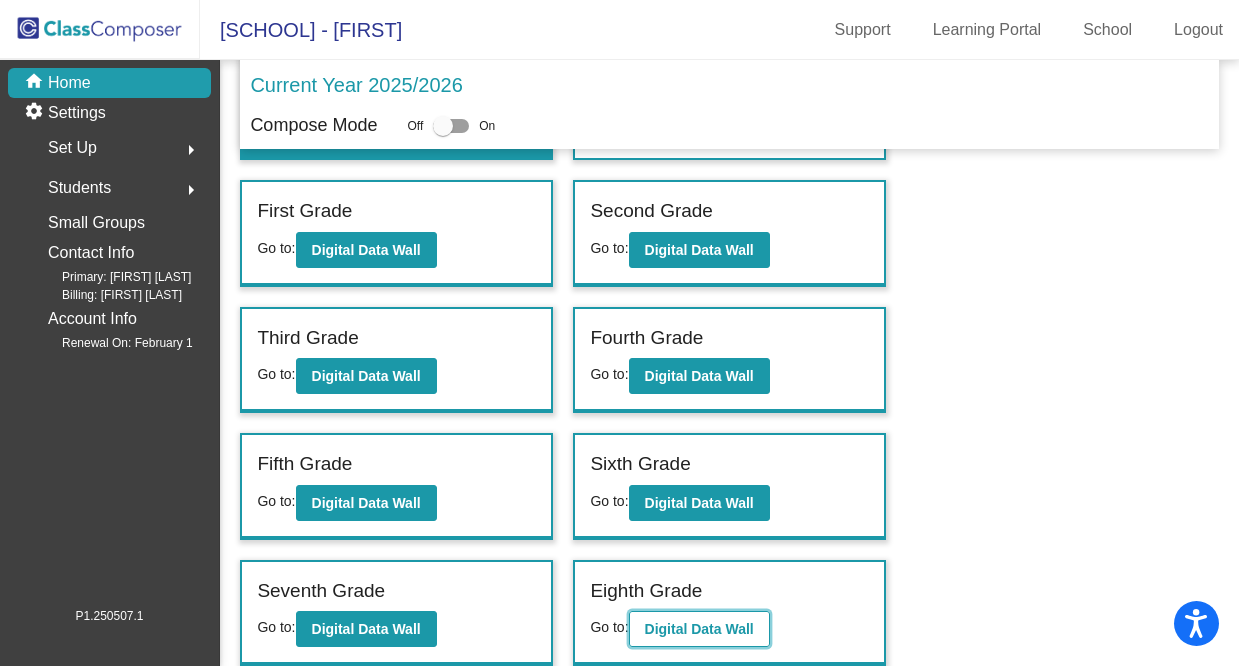 click on "Digital Data Wall" 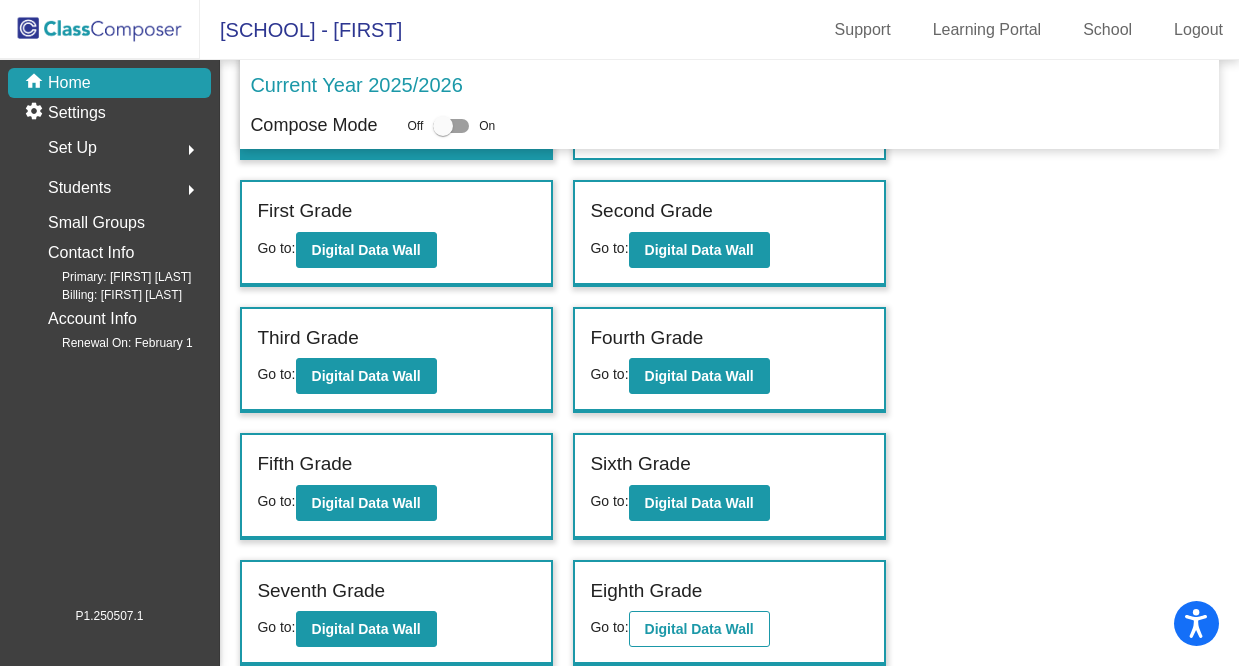 scroll, scrollTop: 0, scrollLeft: 0, axis: both 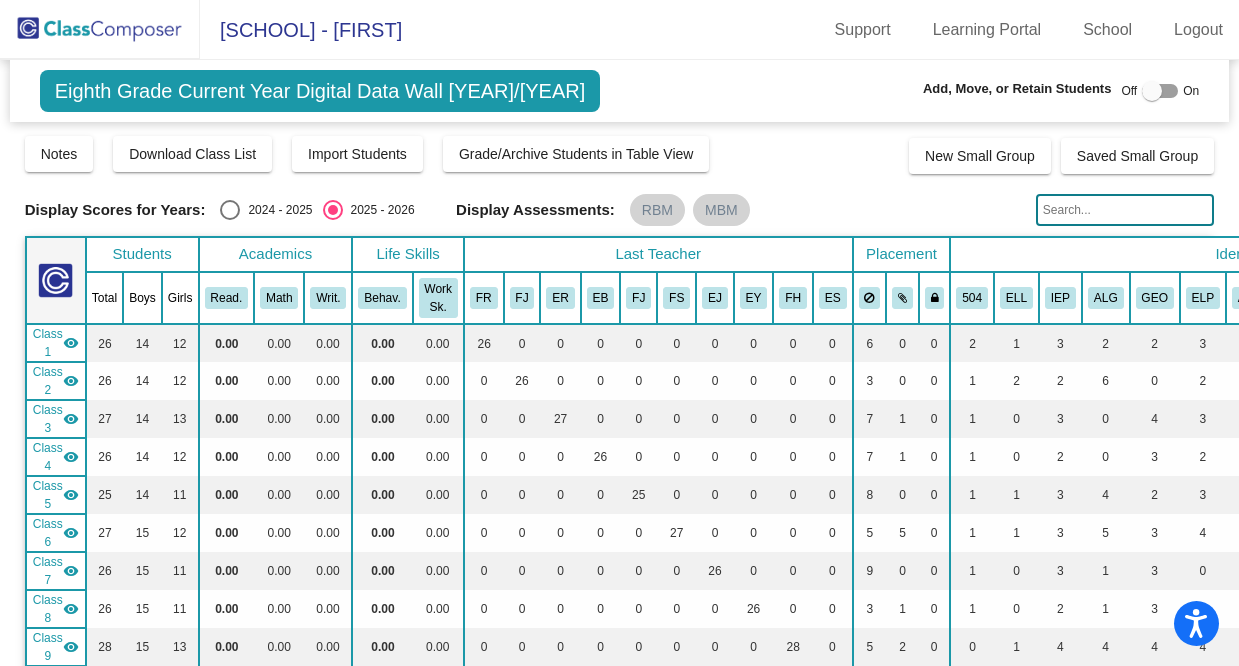click 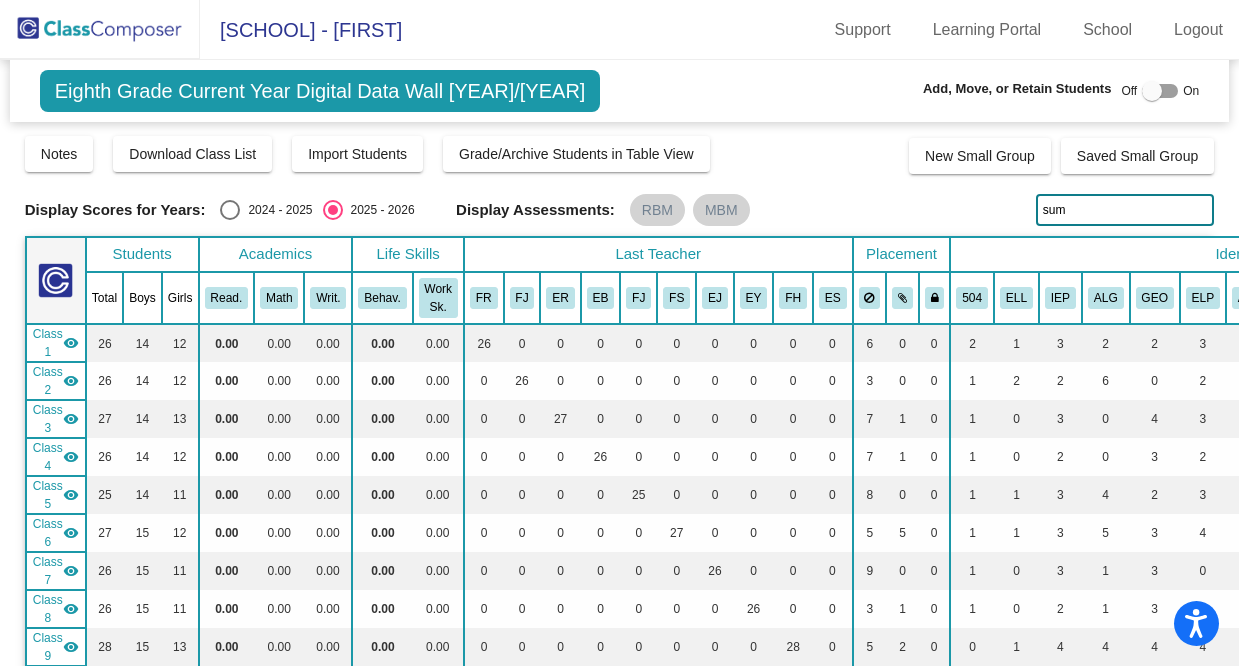 type on "sum" 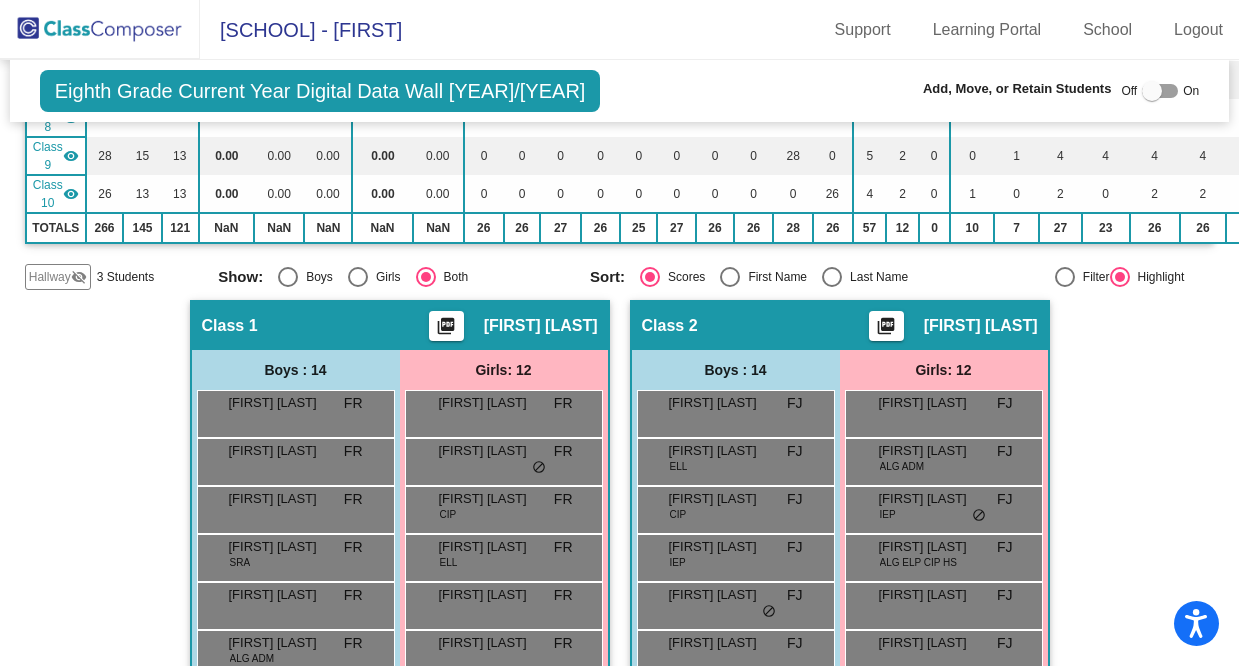scroll, scrollTop: 495, scrollLeft: 0, axis: vertical 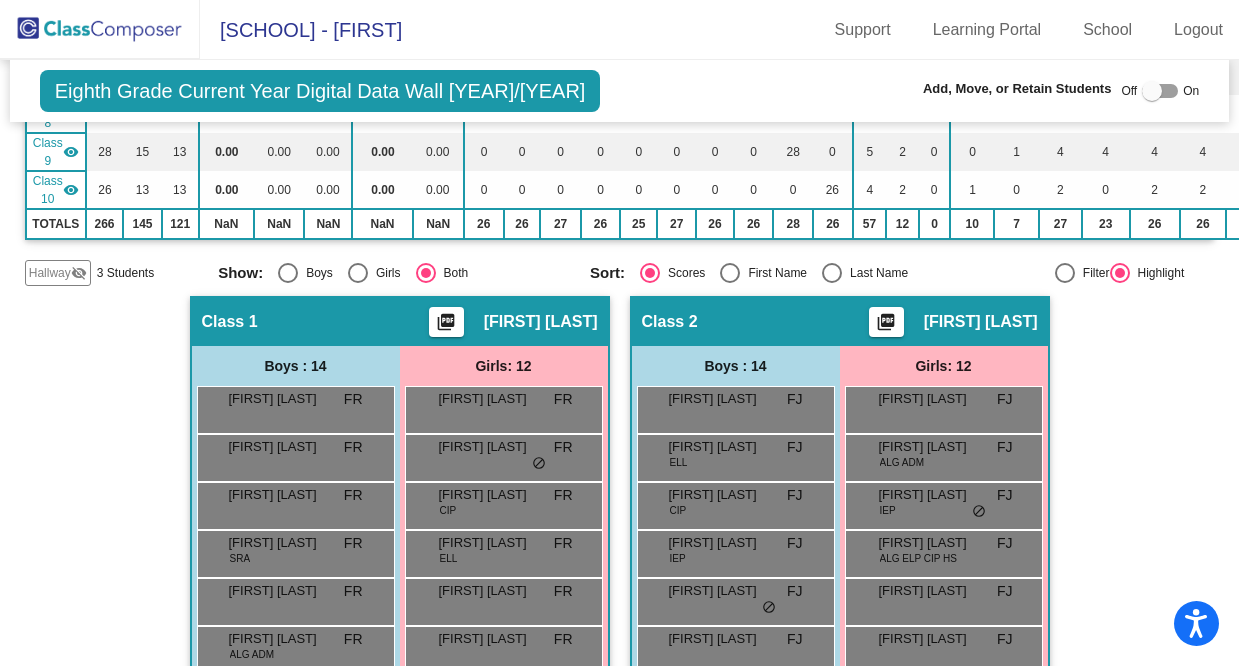 click on "Hallway" 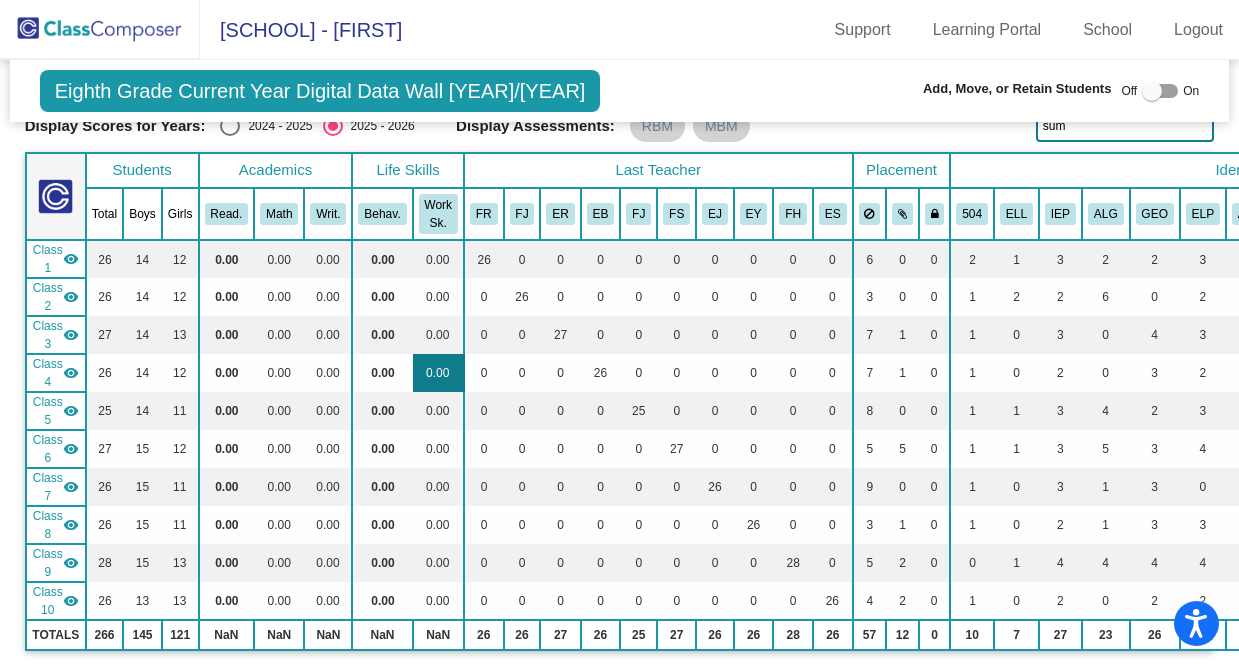 scroll, scrollTop: 0, scrollLeft: 0, axis: both 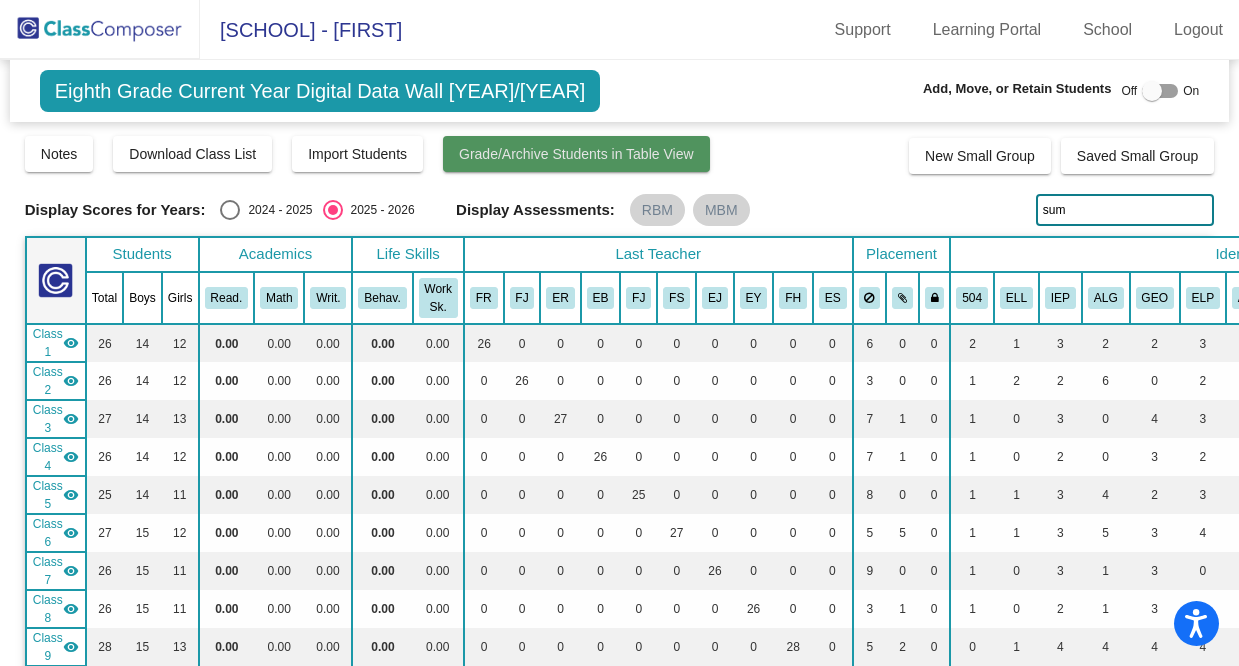 click on "Grade/Archive Students in Table View" 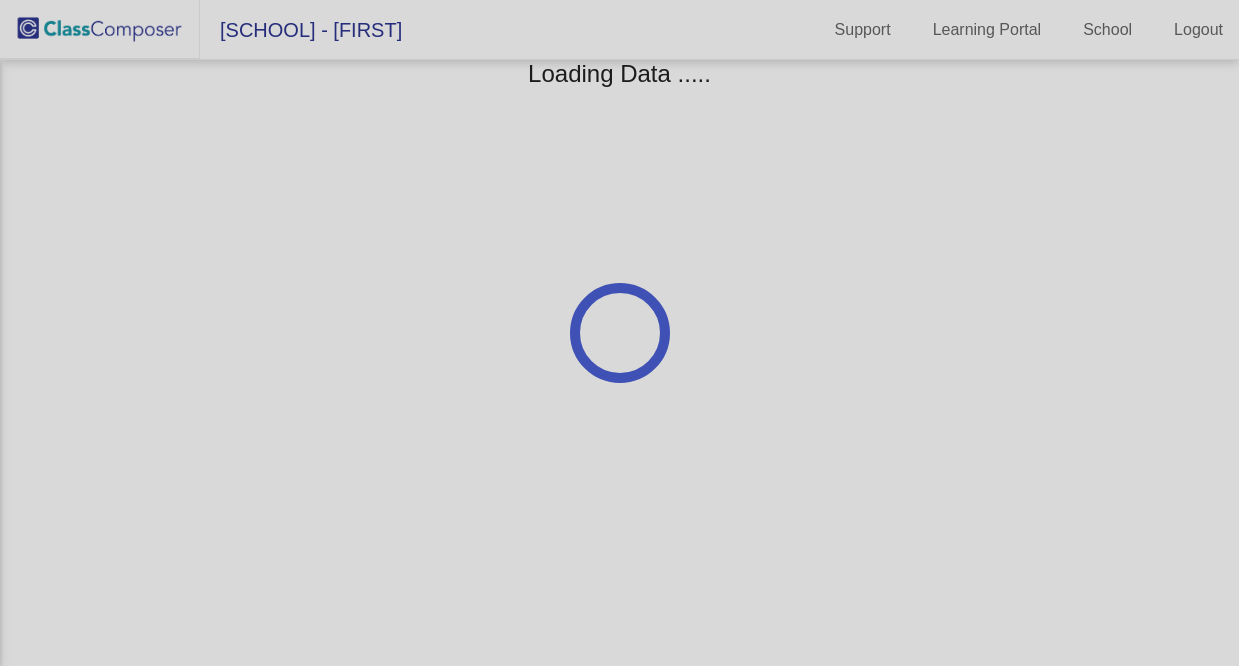 scroll, scrollTop: 0, scrollLeft: 0, axis: both 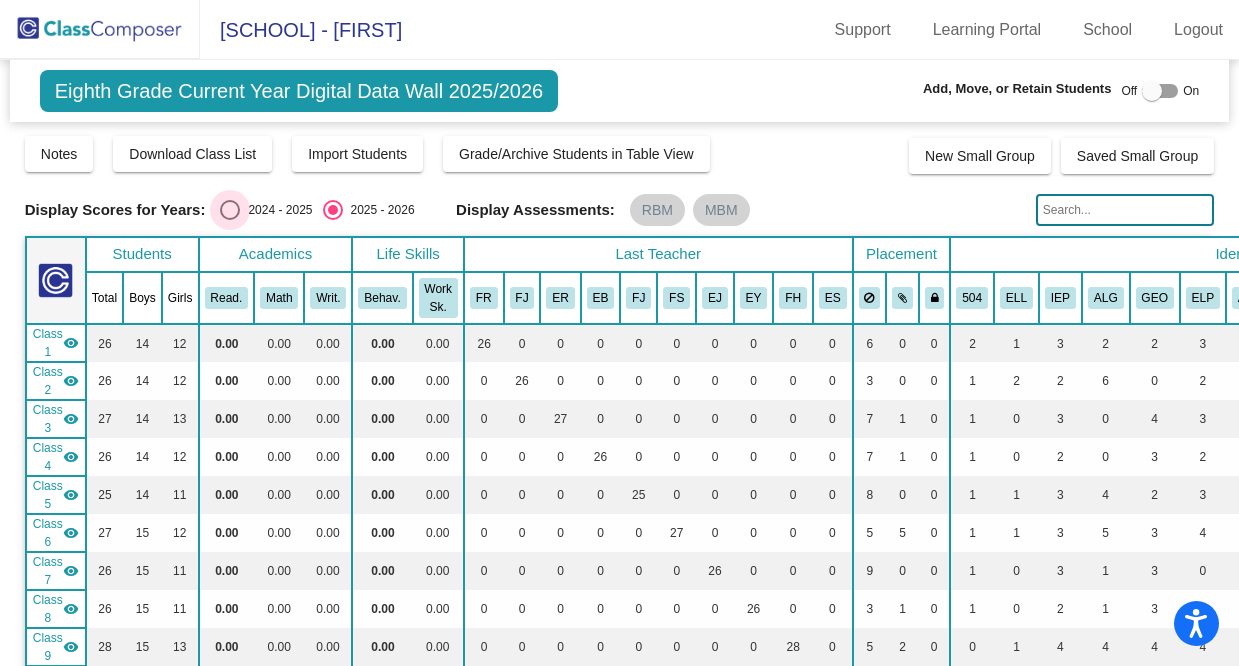 click at bounding box center [230, 210] 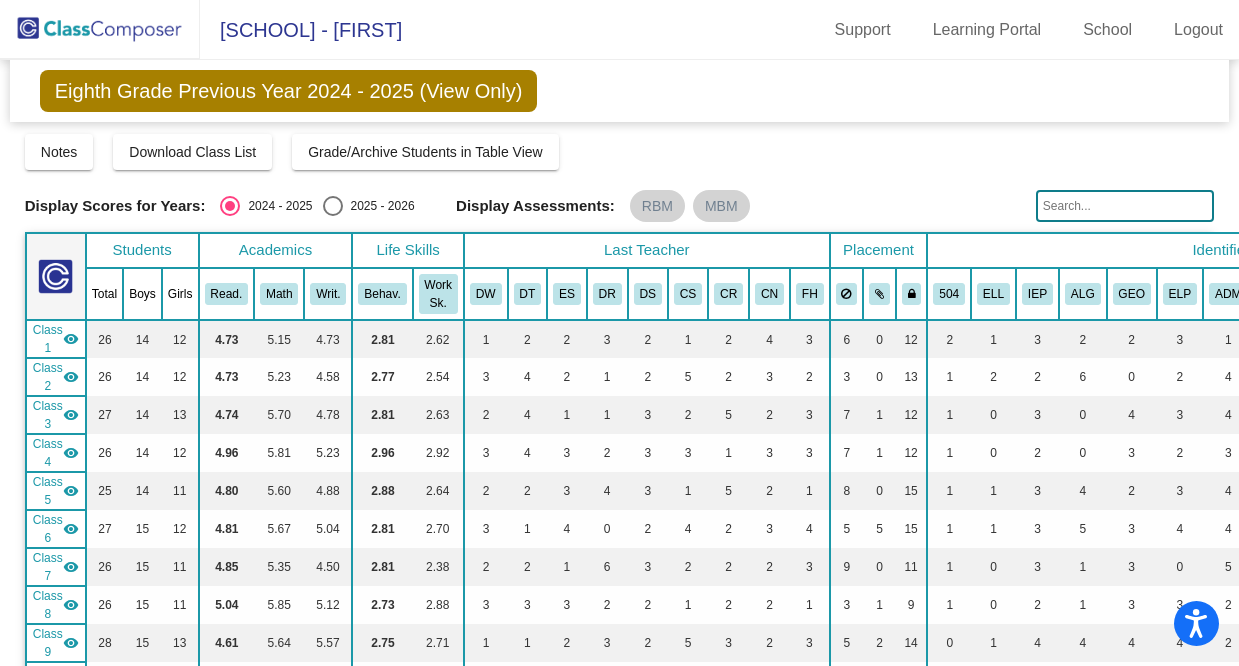 click 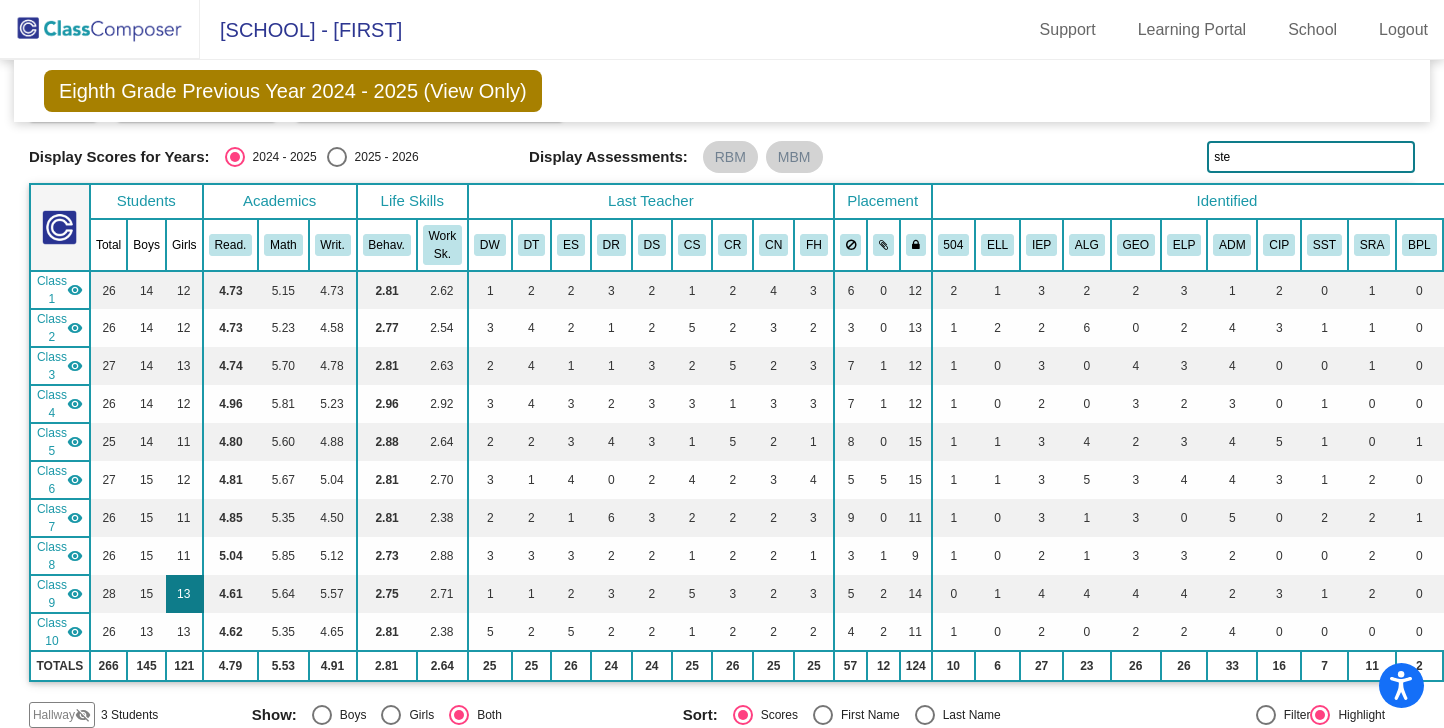 scroll, scrollTop: 0, scrollLeft: 0, axis: both 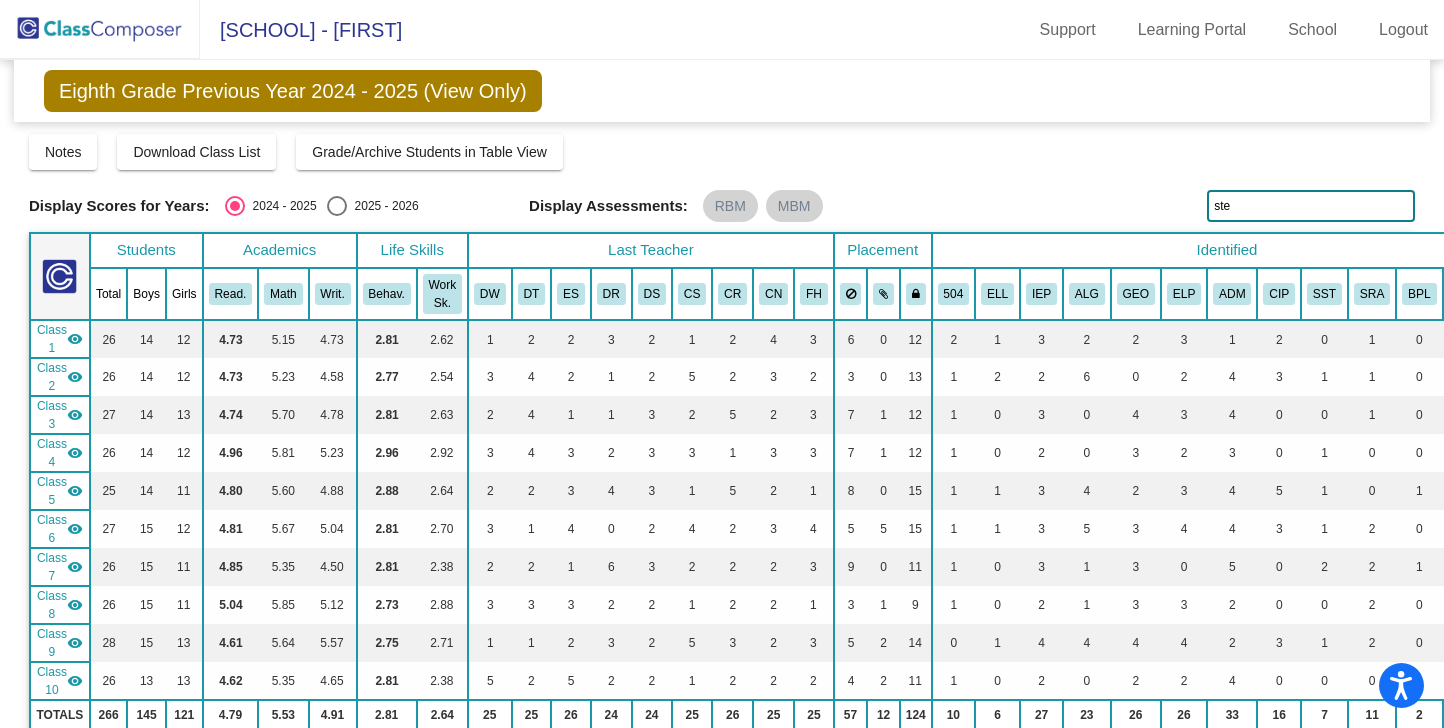 type on "ste" 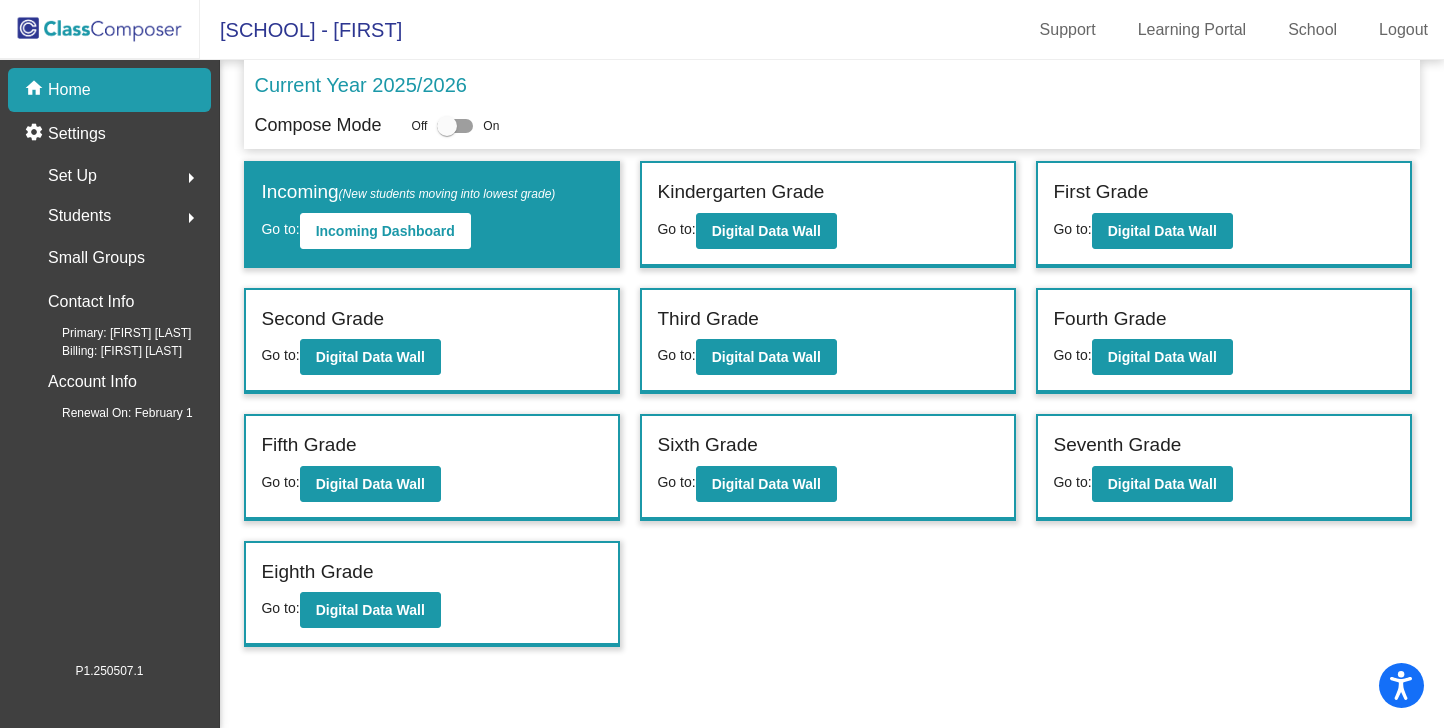 click on "Students  arrow_right" 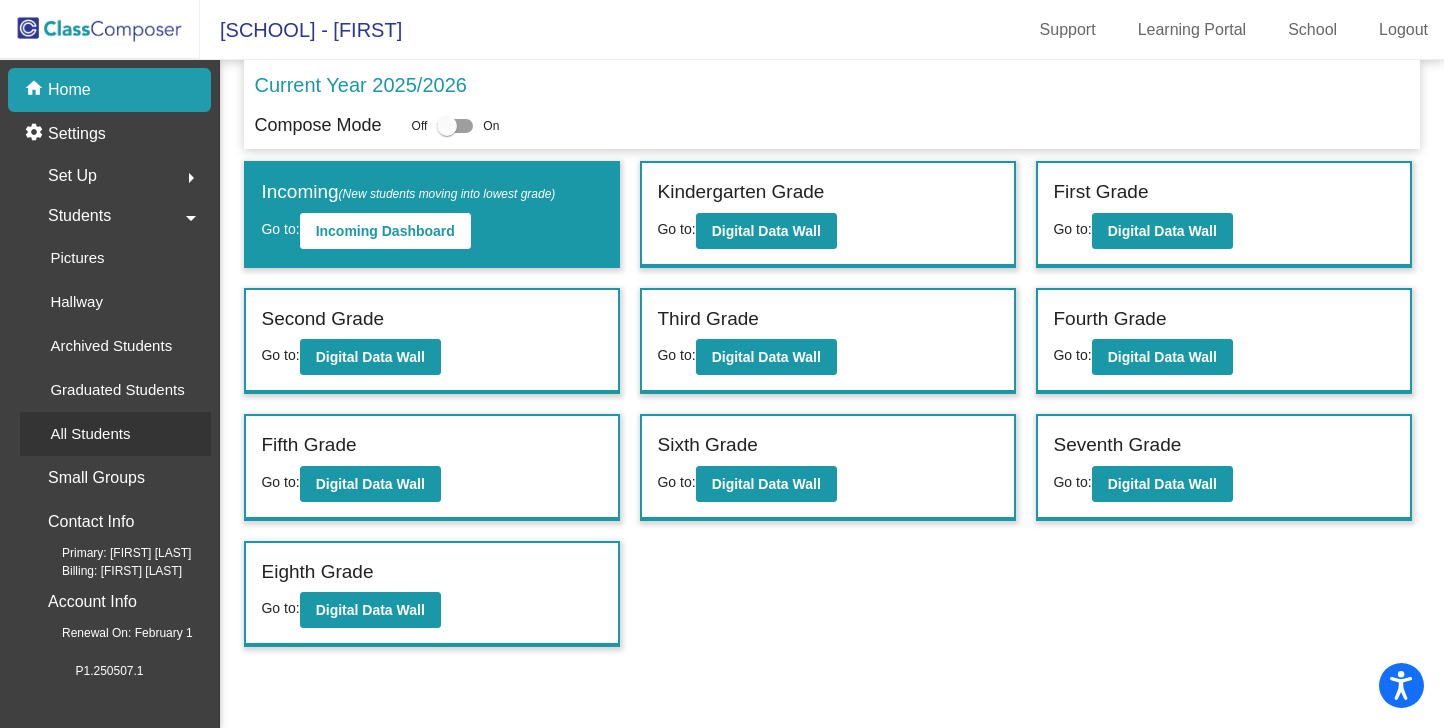 click on "All Students" 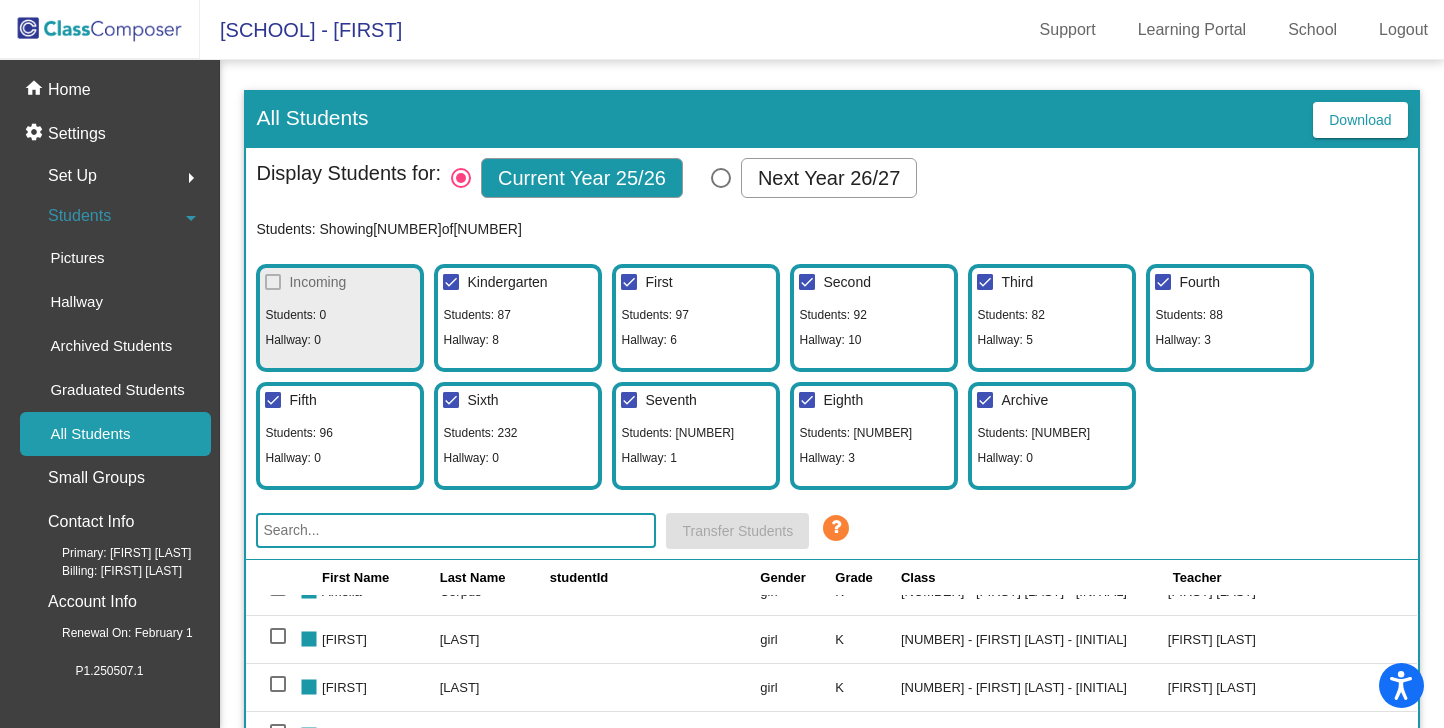 scroll, scrollTop: 4159, scrollLeft: 0, axis: vertical 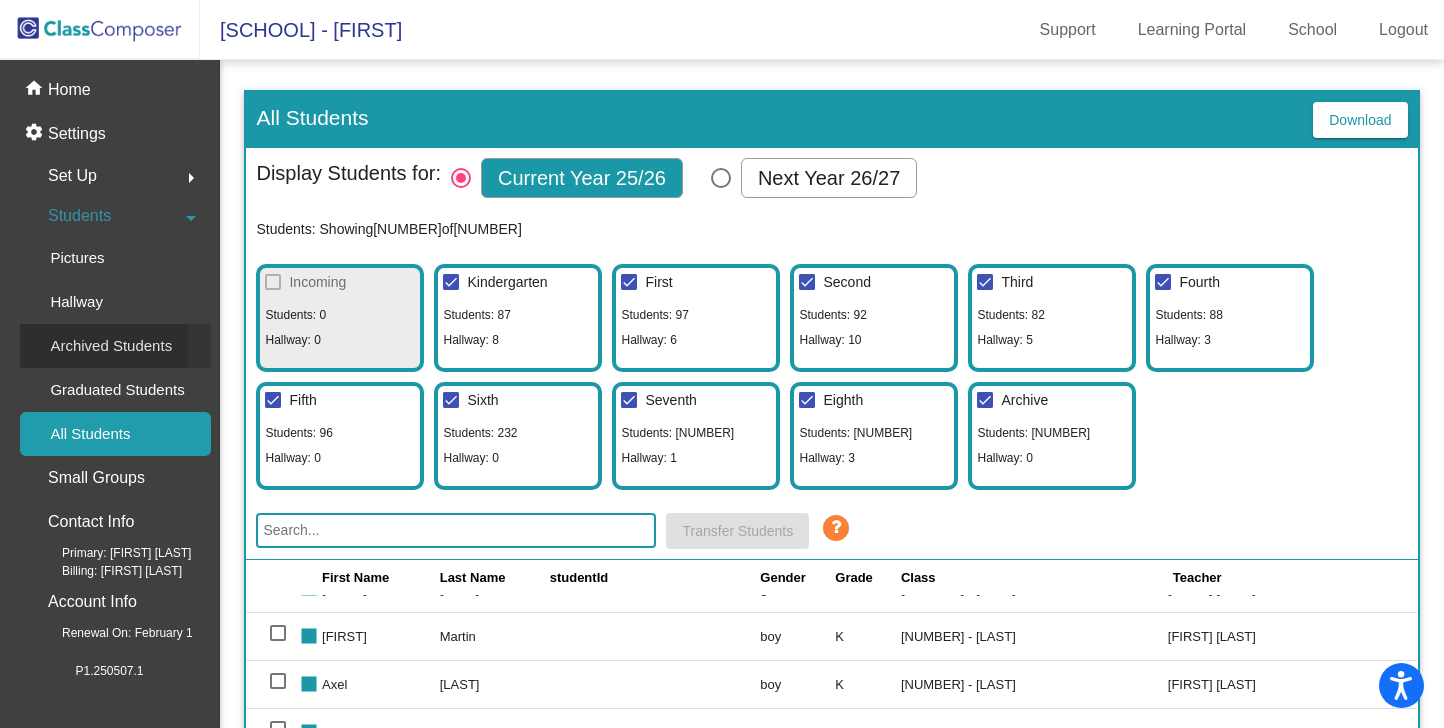 click on "Archived Students" 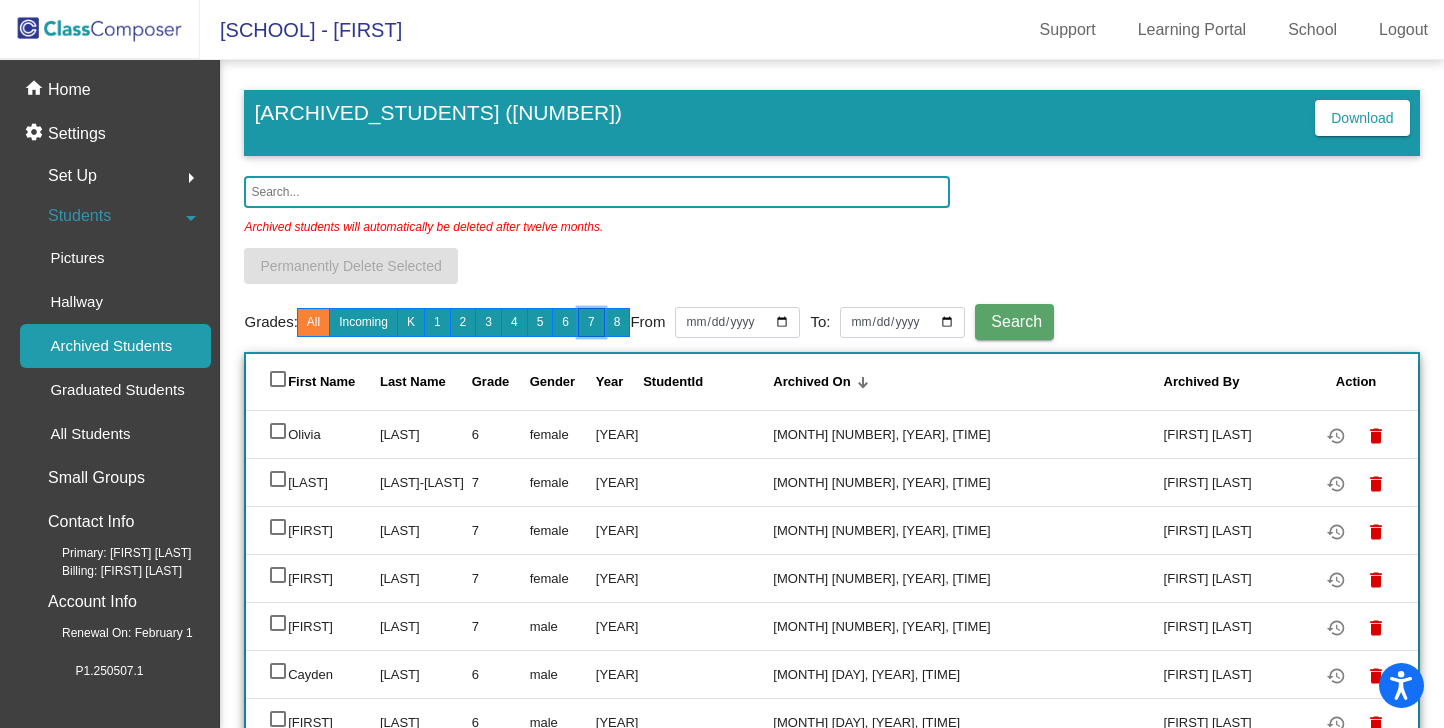 click on "7" at bounding box center [591, 322] 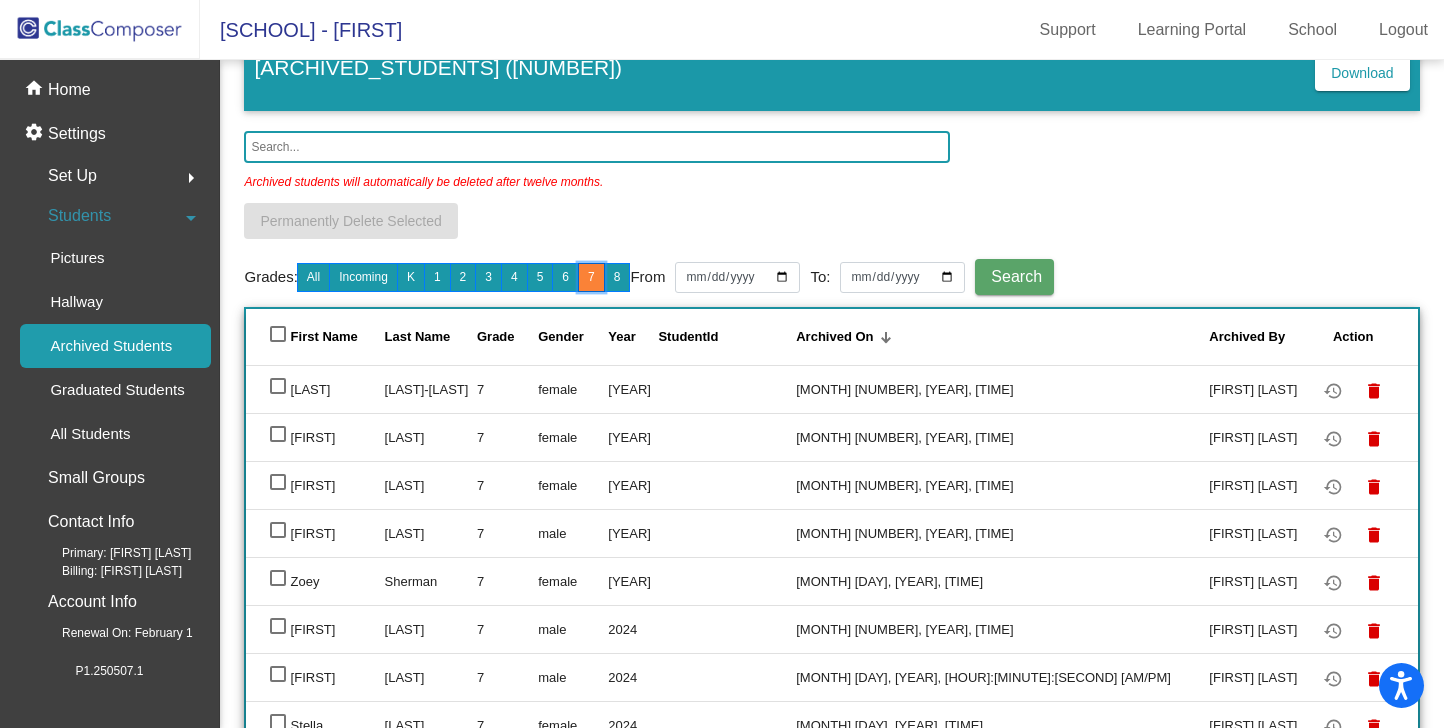 scroll, scrollTop: 0, scrollLeft: 0, axis: both 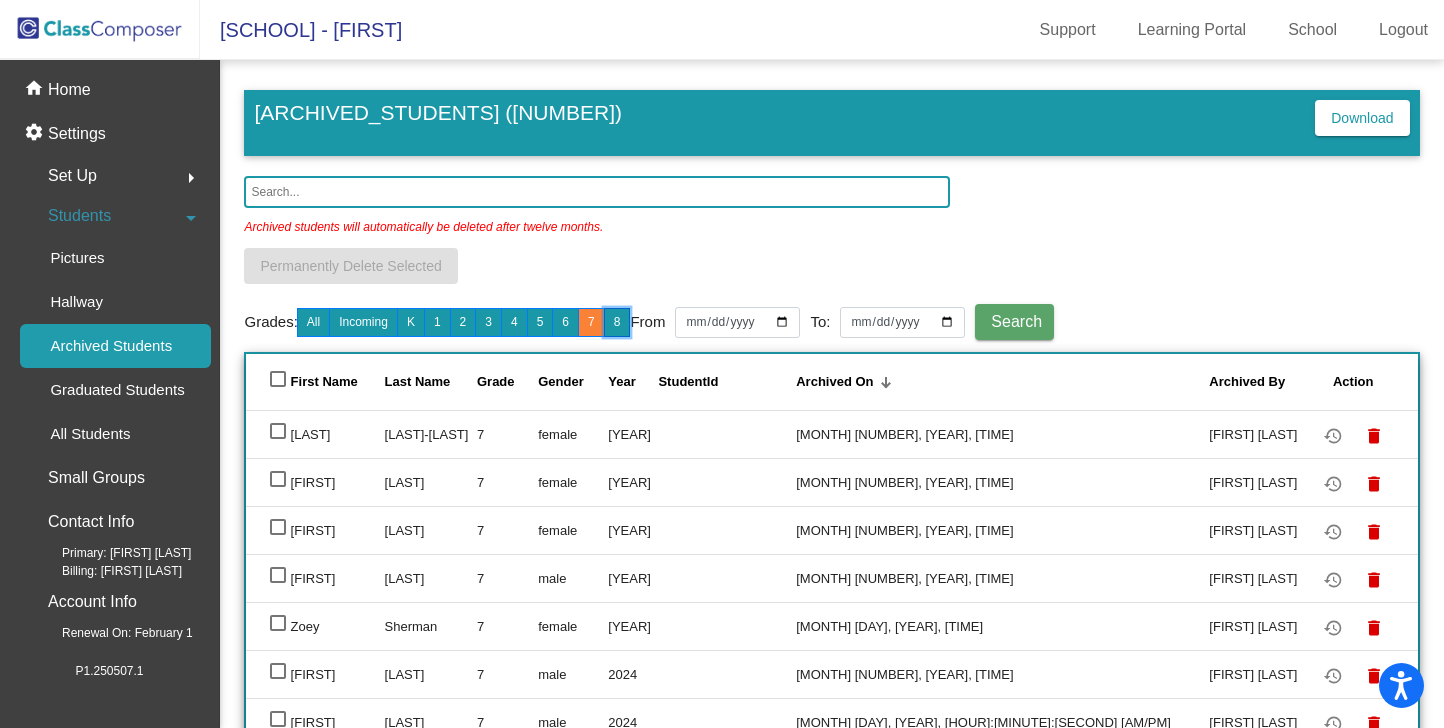 click on "8" at bounding box center (617, 322) 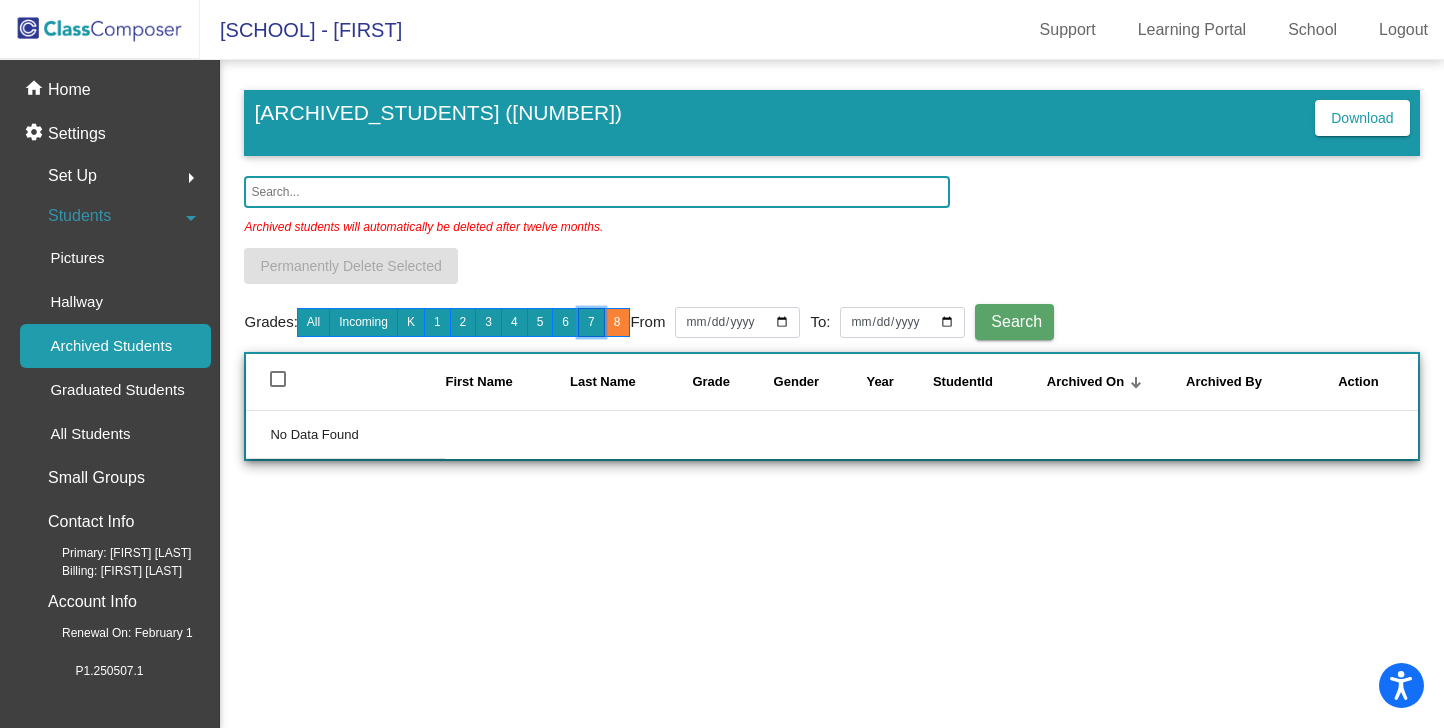 click on "7" at bounding box center (591, 322) 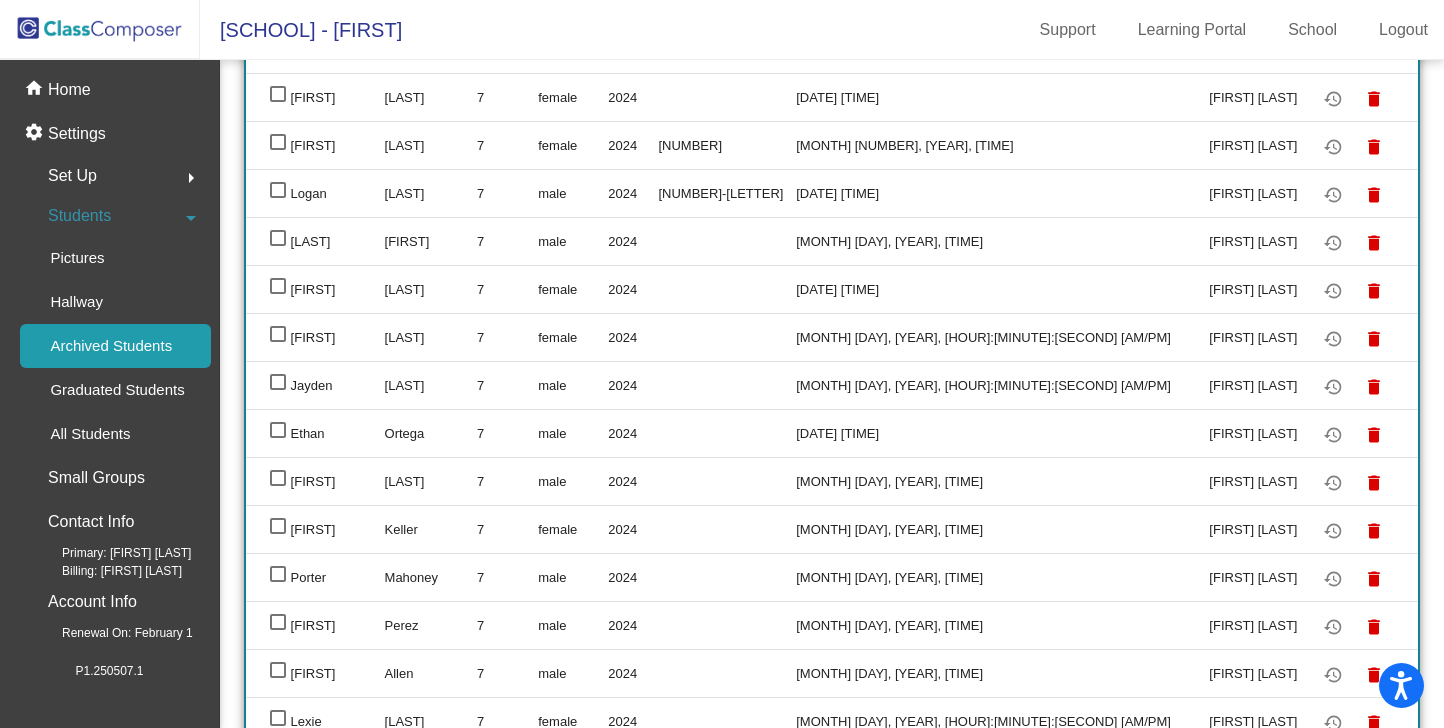 scroll, scrollTop: 704, scrollLeft: 0, axis: vertical 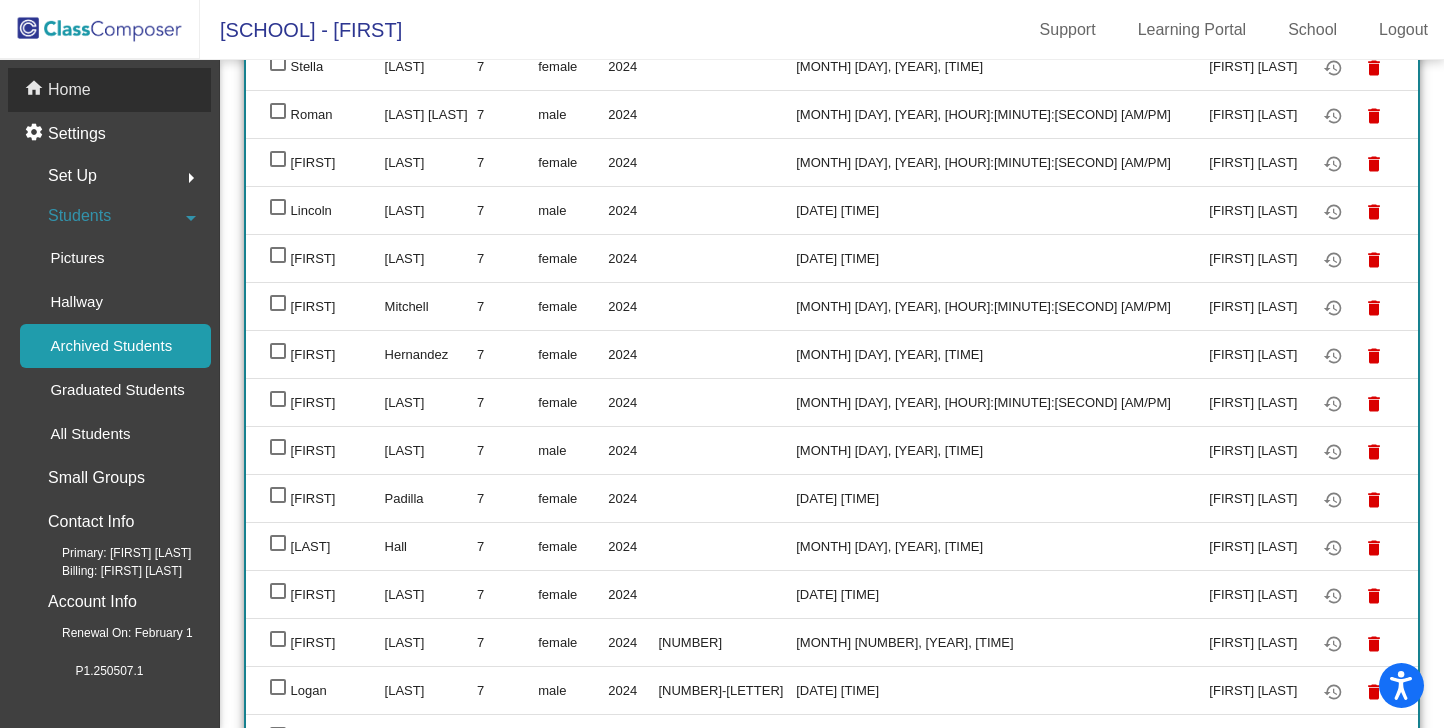 click on "Home" 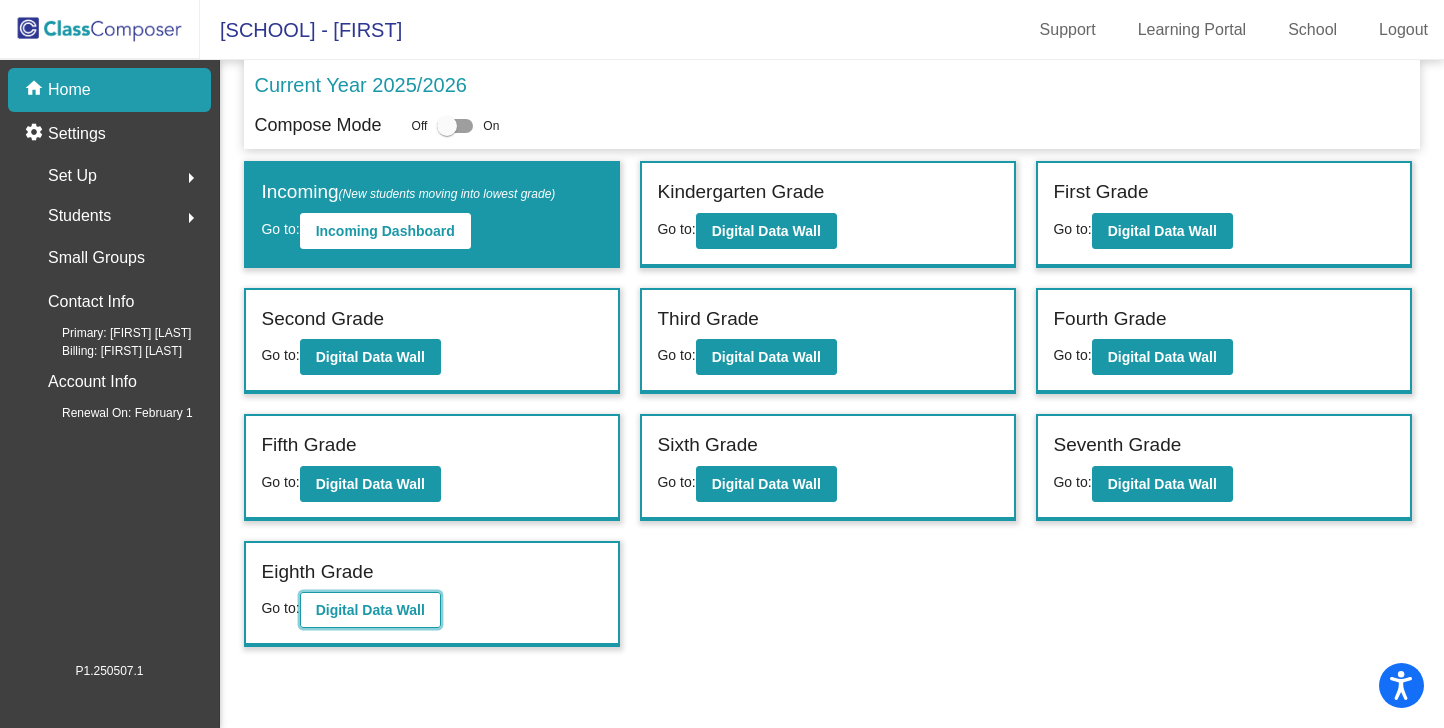 click on "Digital Data Wall" 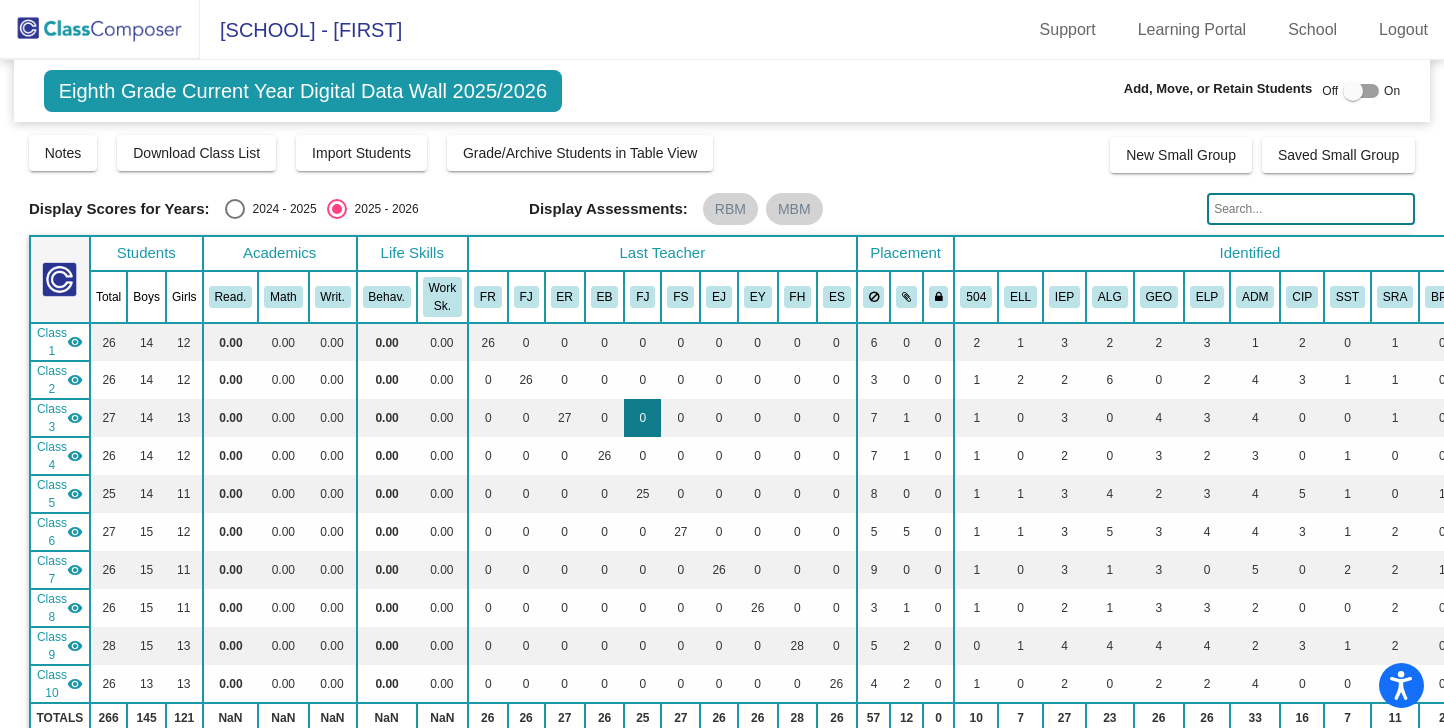scroll, scrollTop: 0, scrollLeft: 0, axis: both 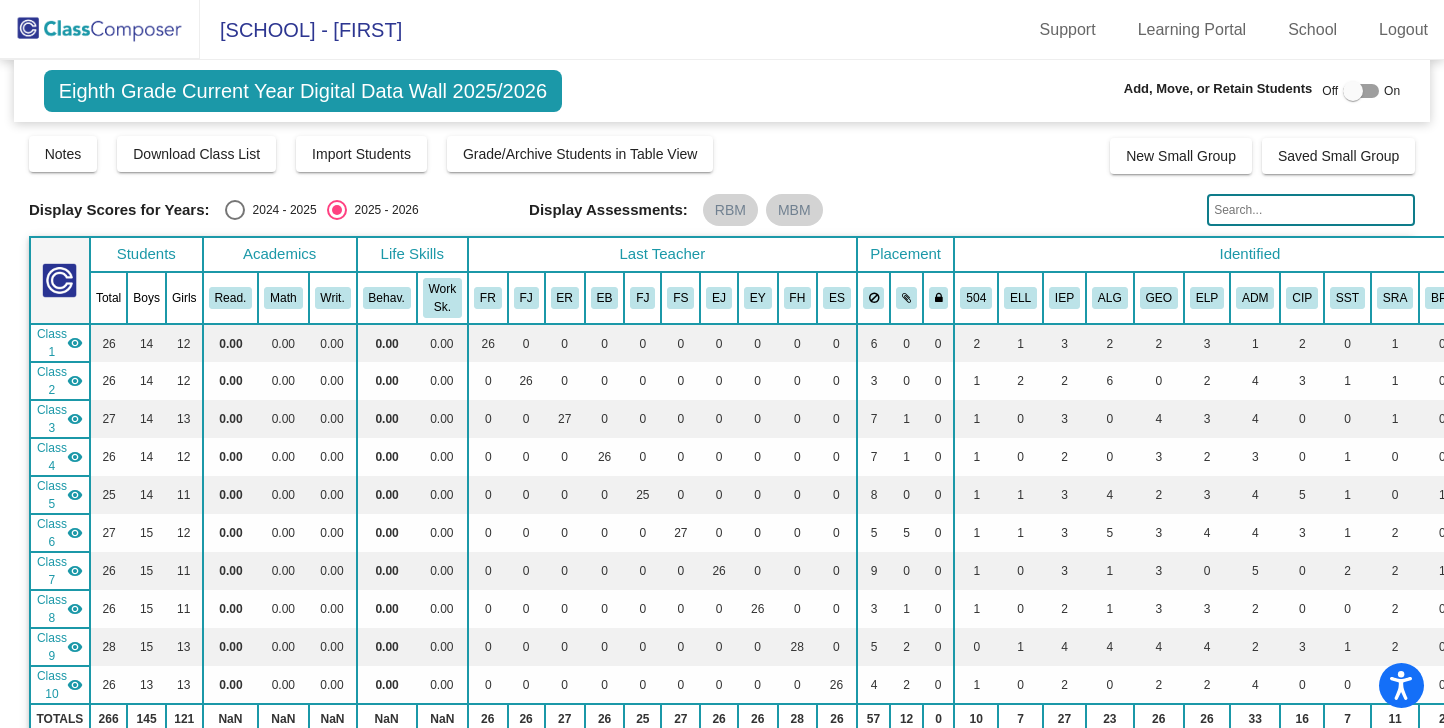 click on "Display Scores for Years:   2024 - 2025   2025 - 2026  Grade/Archive Students in Table View   Download   New Small Group   Saved Small Group   Notes   Download Class List   Import Students   Grade/Archive Students in Table View   New Small Group   Saved Small Group  Display Scores for Years:   2024 - 2025   2025 - 2026 Display Assessments: RBM MBM Students Academics Life Skills  Last Teacher  Placement  Identified  Total Boys Girls  Read.   Math   Writ.   Behav.   Work Sk.   FR   FJ   ER   EB   FJ   FS   EJ   EY   FH   ES   504   ELL   IEP   ALG   GEO   ELP   ADM   CIP   SST   SRA   BPL   AA   HS  Hallway  visibility_off  3 2 1                 0   0   0   0   0   0   0   0   0   0   0   0   0   0   1   0   0   0   0   0   0   0   0   0   0   0  Class 1  visibility  26 14 12  0.00   0.00   0.00   0.00   0.00   26   0   0   0   0   0   0   0   0   0   6   0   0   2   1   3   2   2   3   1   2   0   1   0   0   3  Class 2  visibility  26 14 12  0.00   0.00   0.00   0.00   0.00   0   26   0   0   0   0   0" 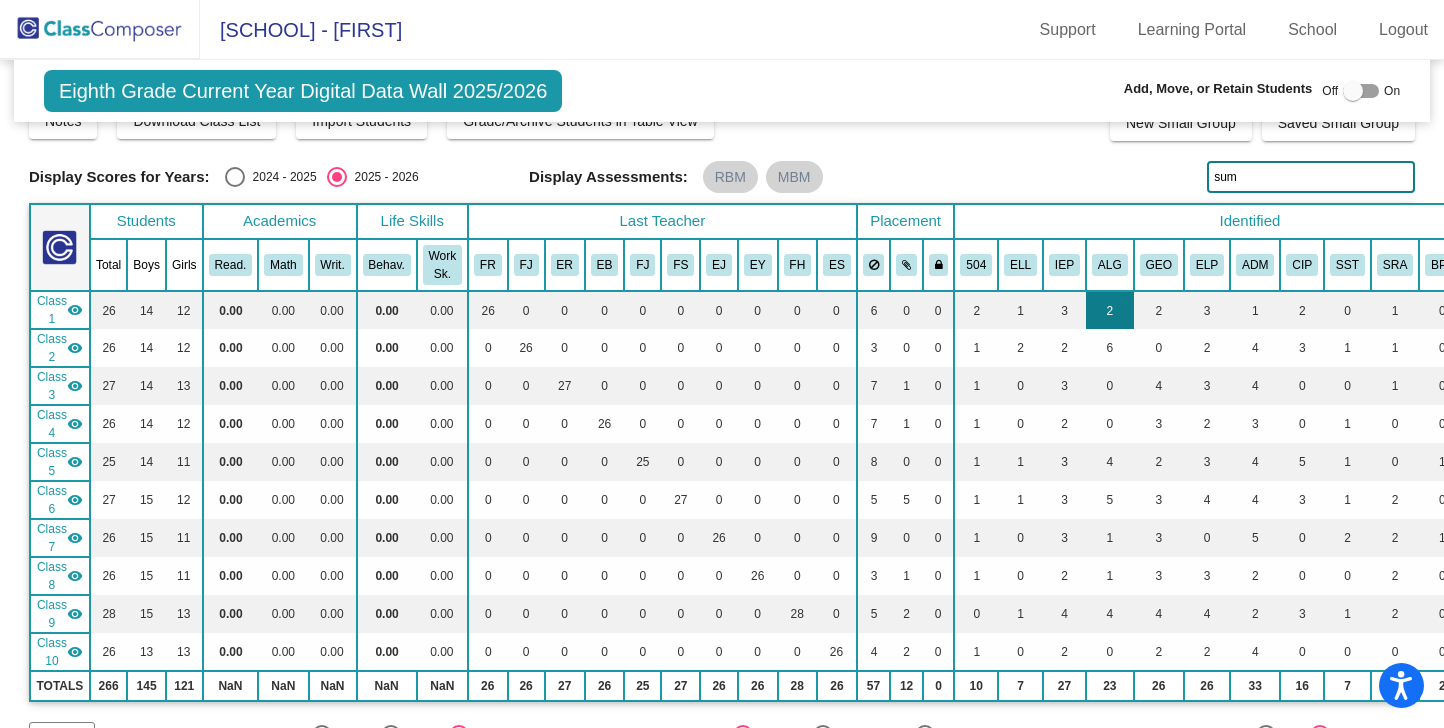 scroll, scrollTop: 0, scrollLeft: 0, axis: both 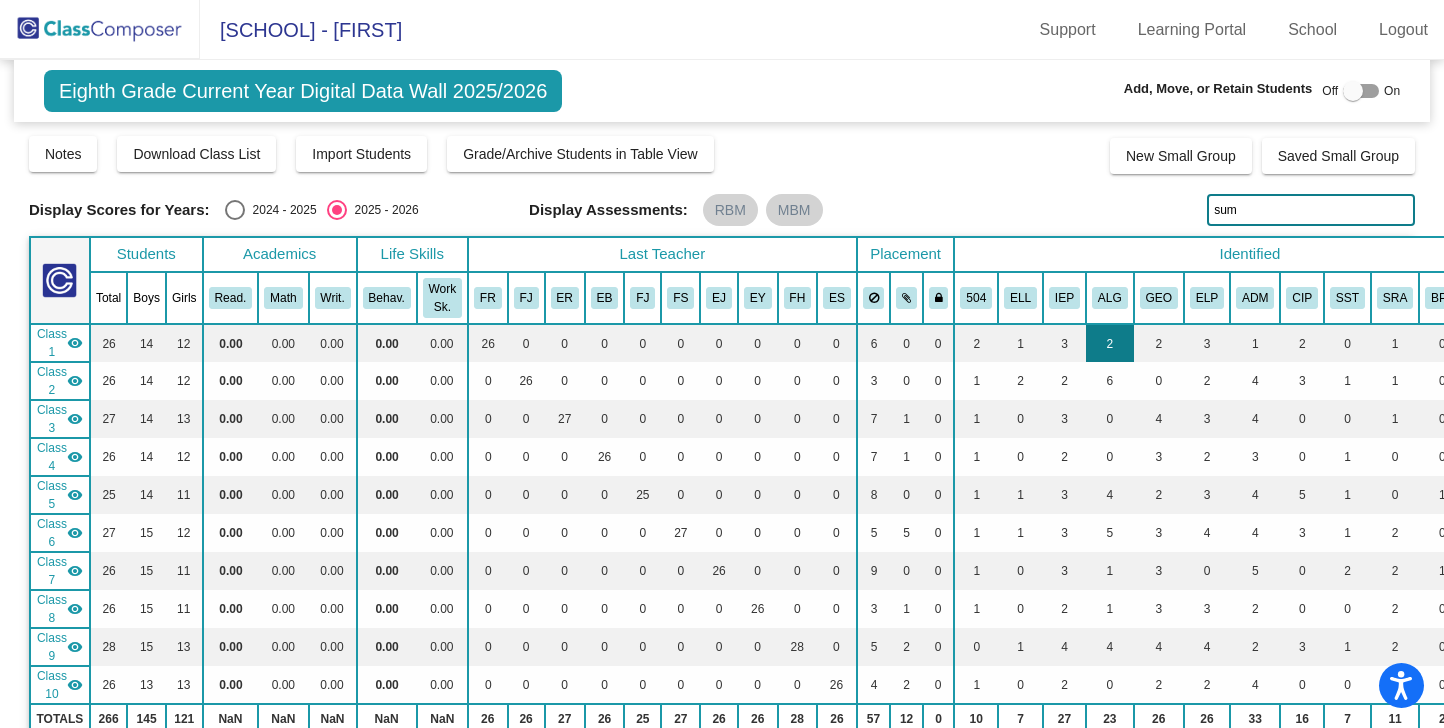 type on "sum" 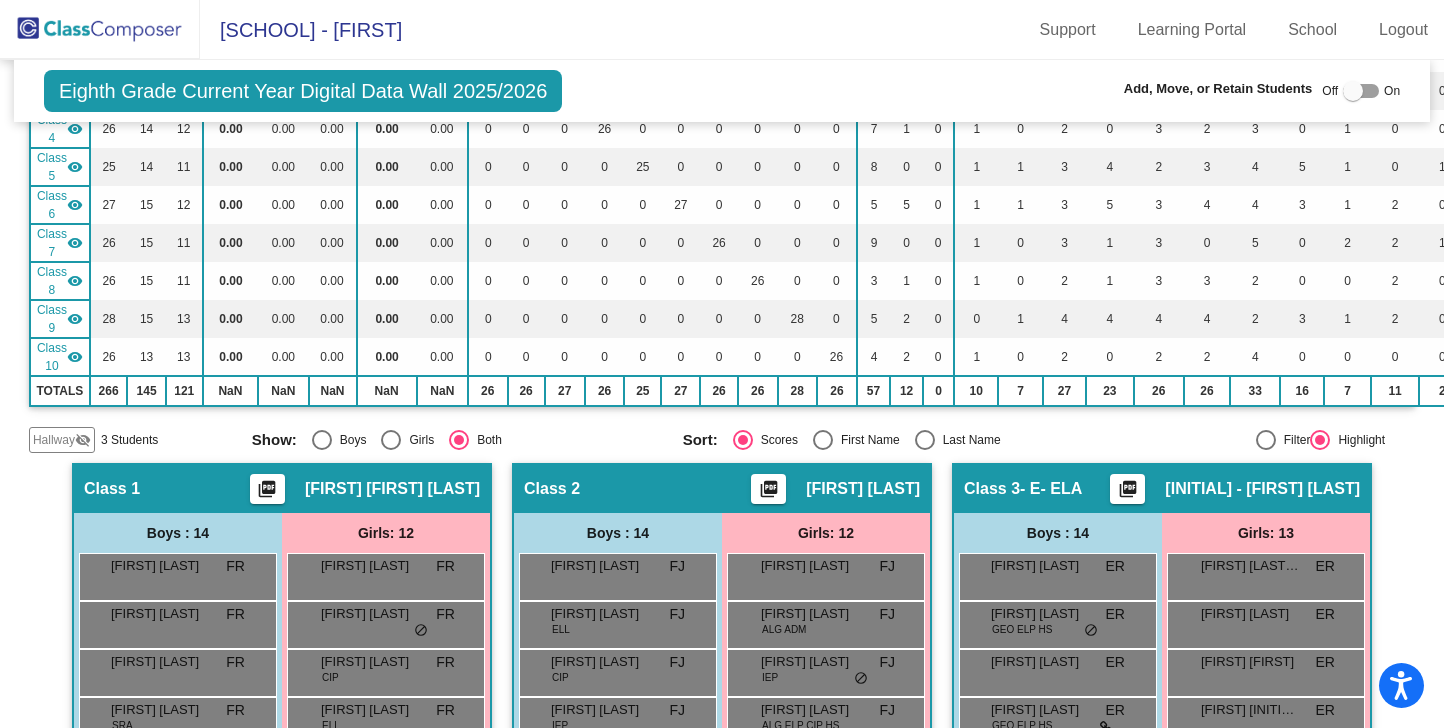 scroll, scrollTop: 330, scrollLeft: 0, axis: vertical 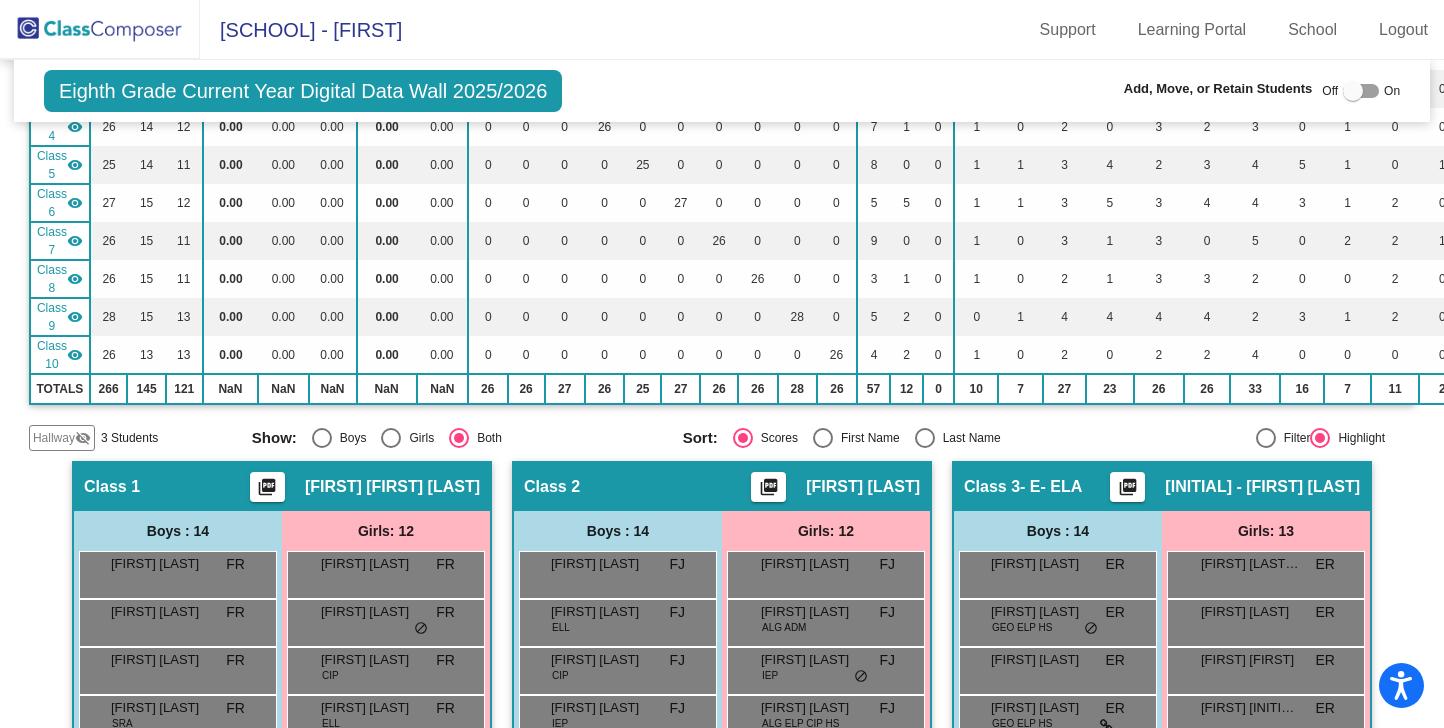 click on "visibility_off" 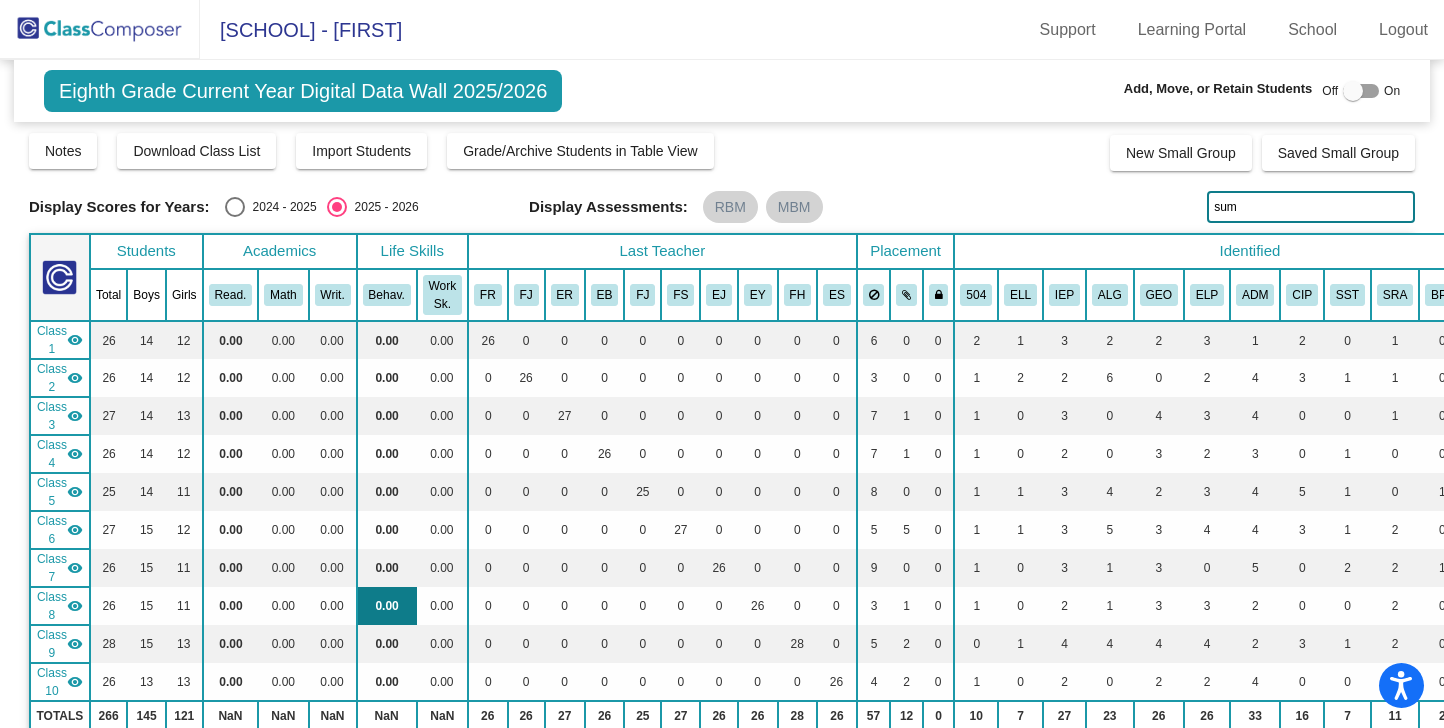 scroll, scrollTop: 0, scrollLeft: 0, axis: both 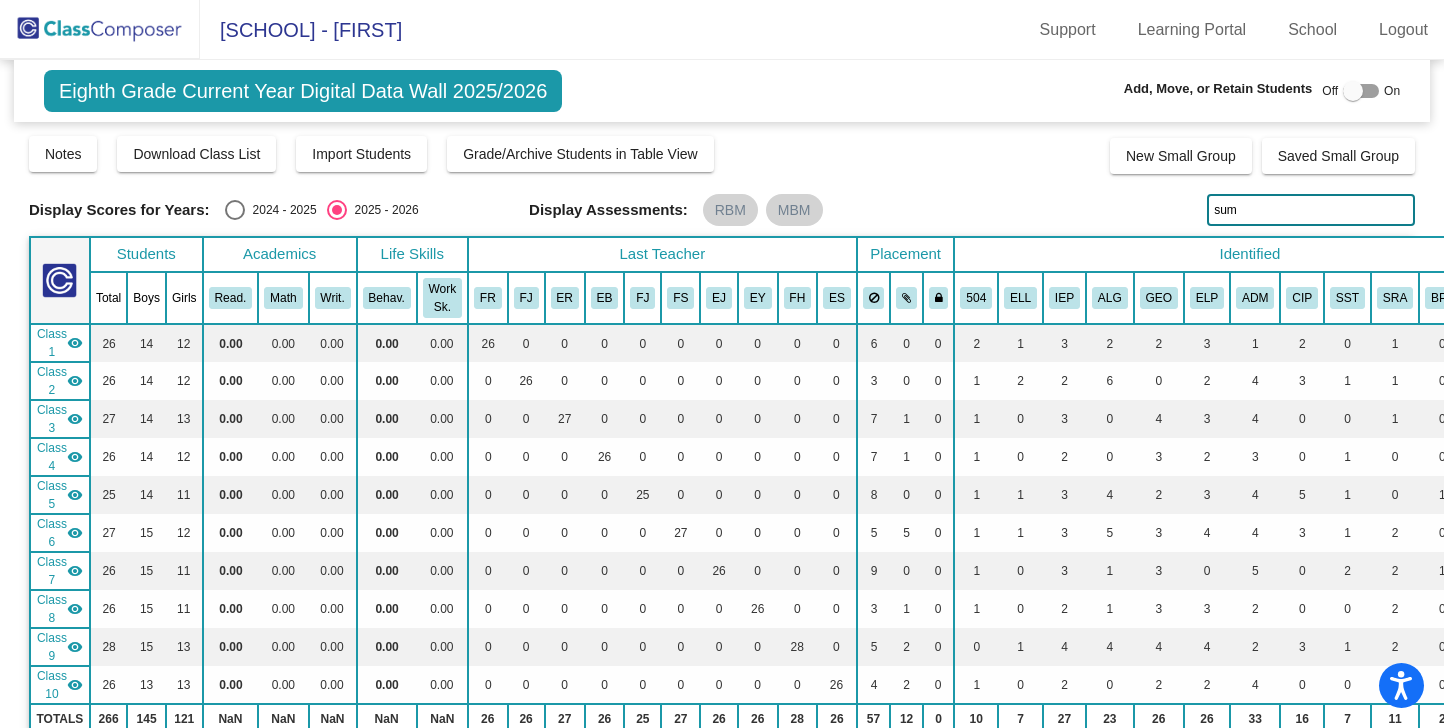 click 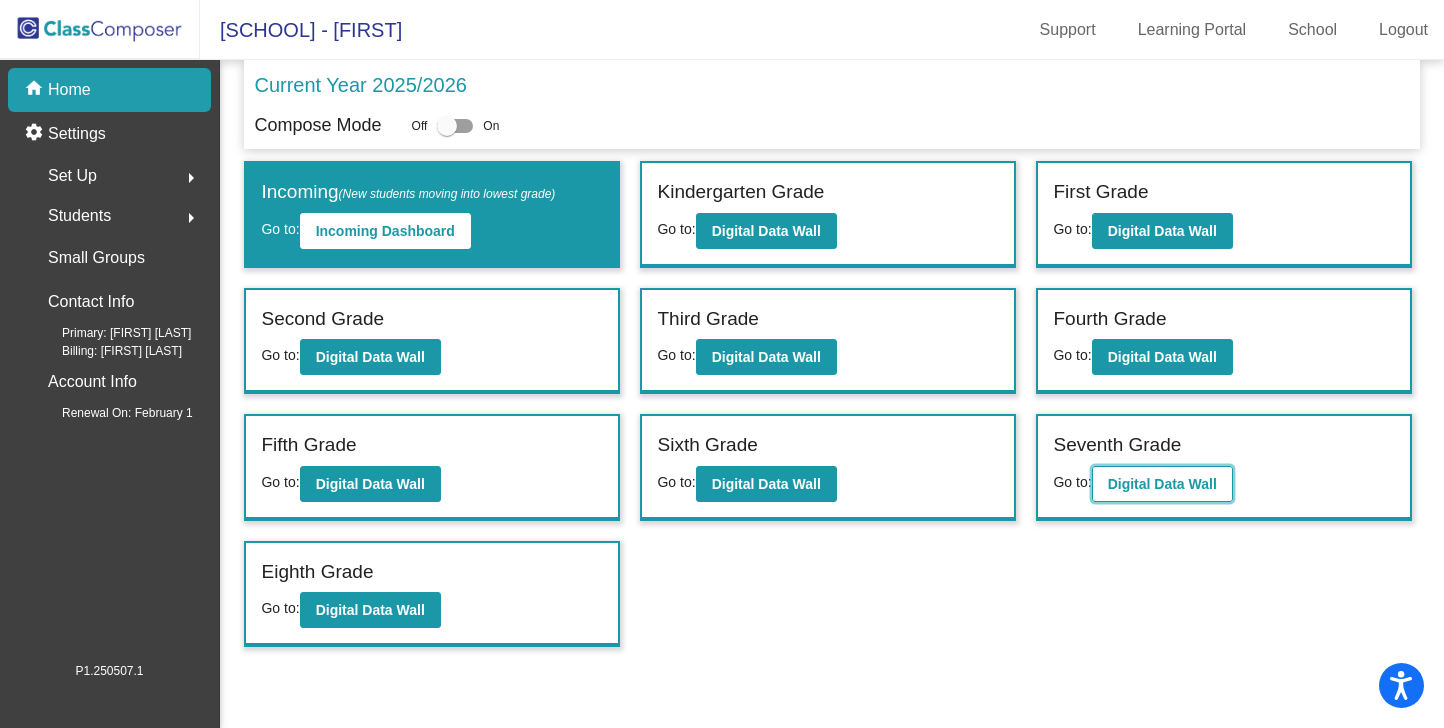 click on "Digital Data Wall" 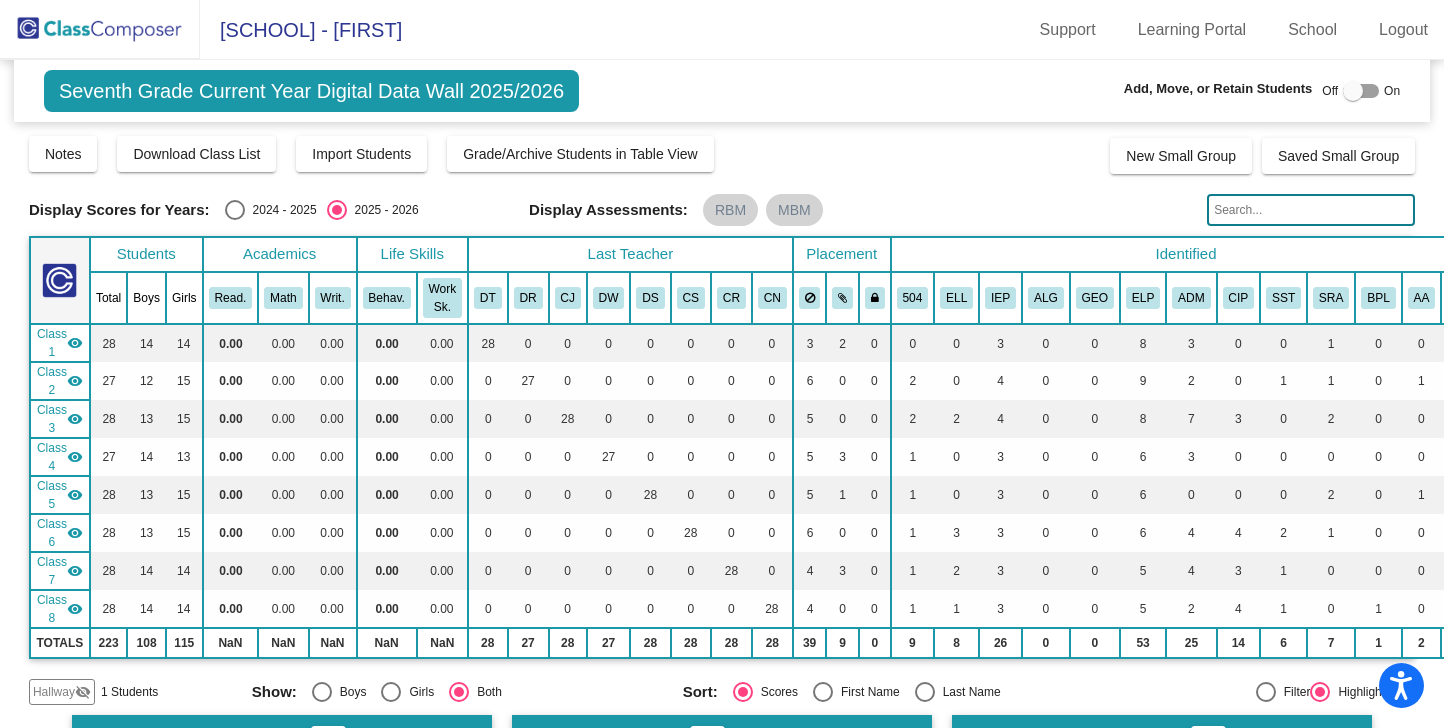 click 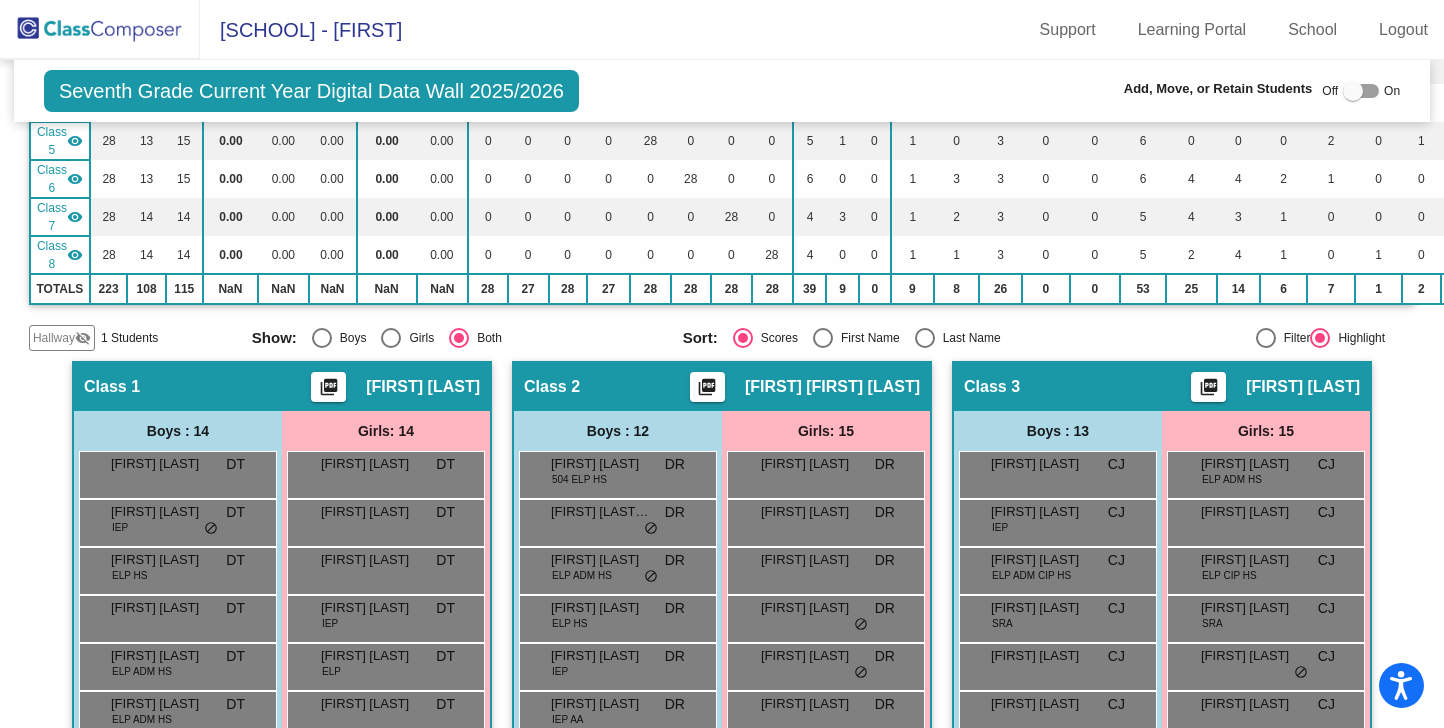 scroll, scrollTop: 0, scrollLeft: 0, axis: both 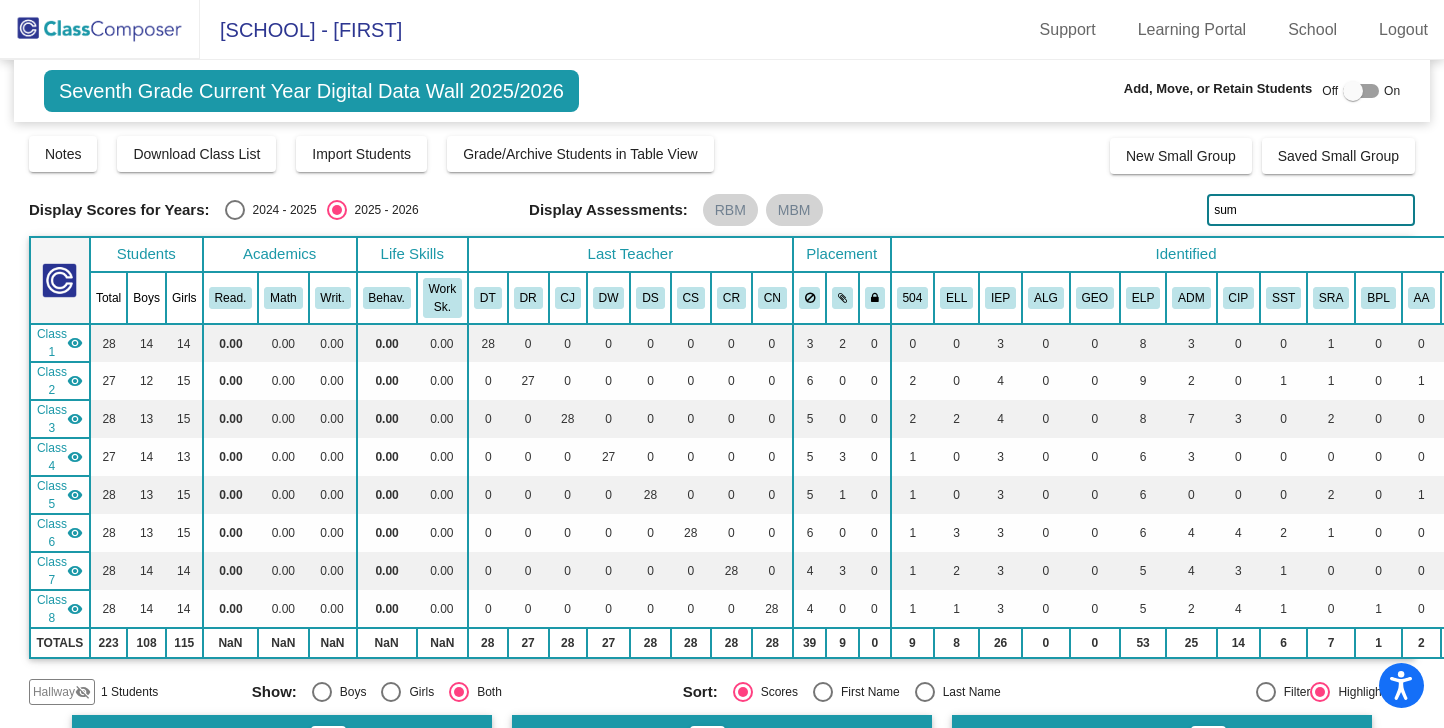 drag, startPoint x: 1266, startPoint y: 207, endPoint x: 1188, endPoint y: 199, distance: 78.40918 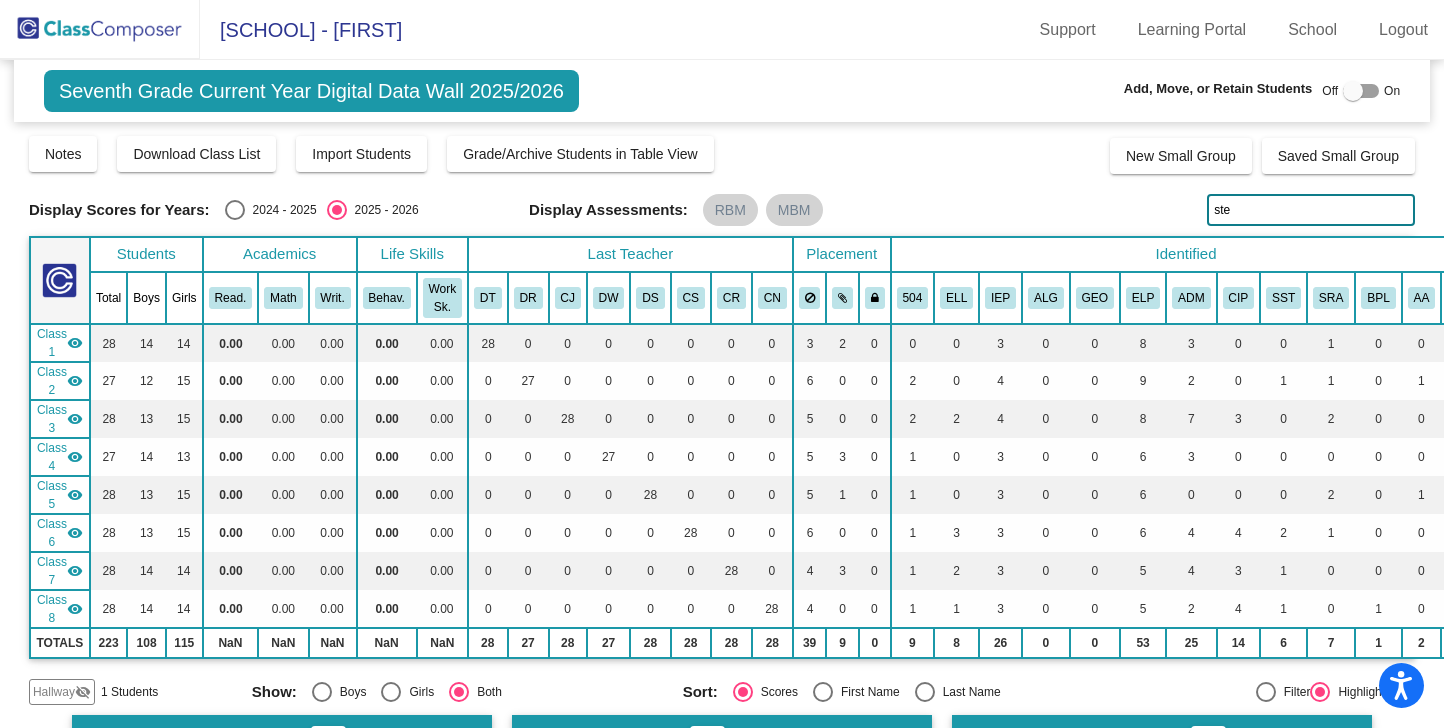 type on "ste" 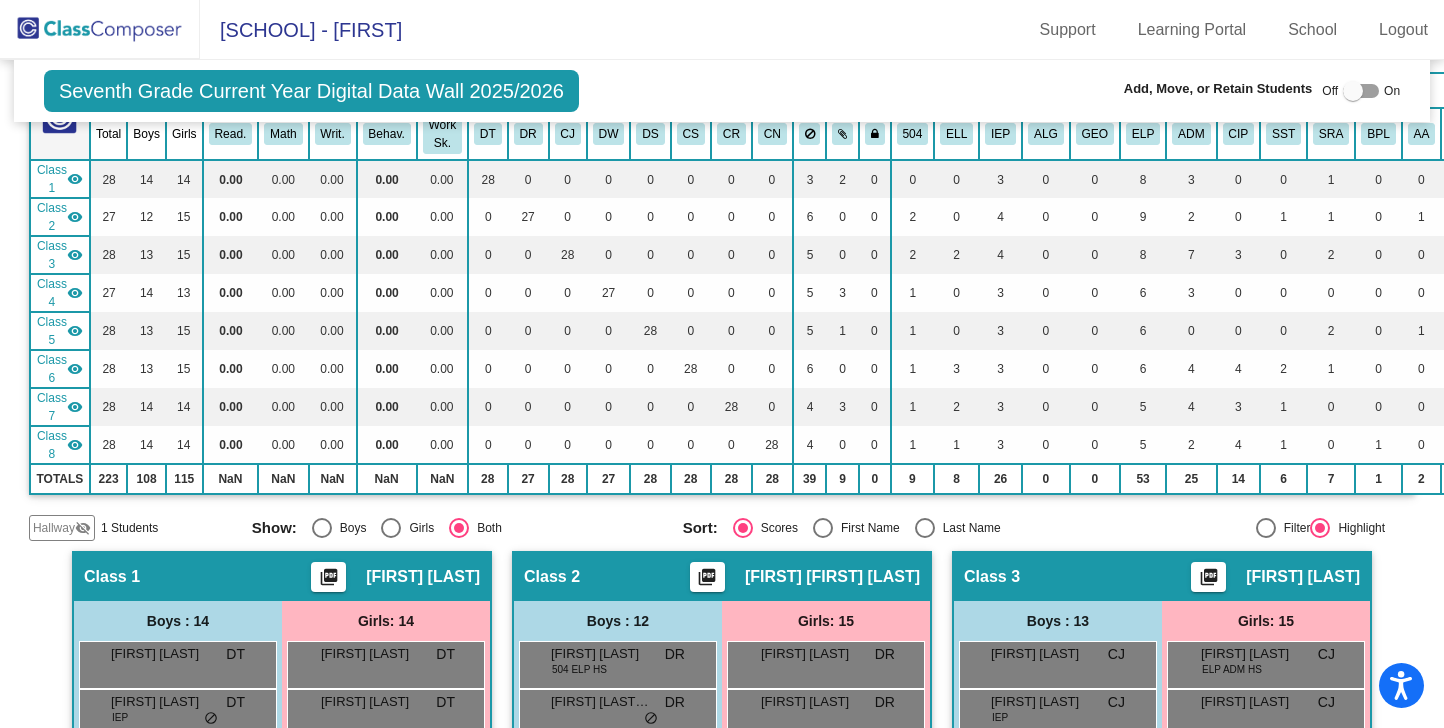 scroll, scrollTop: 0, scrollLeft: 0, axis: both 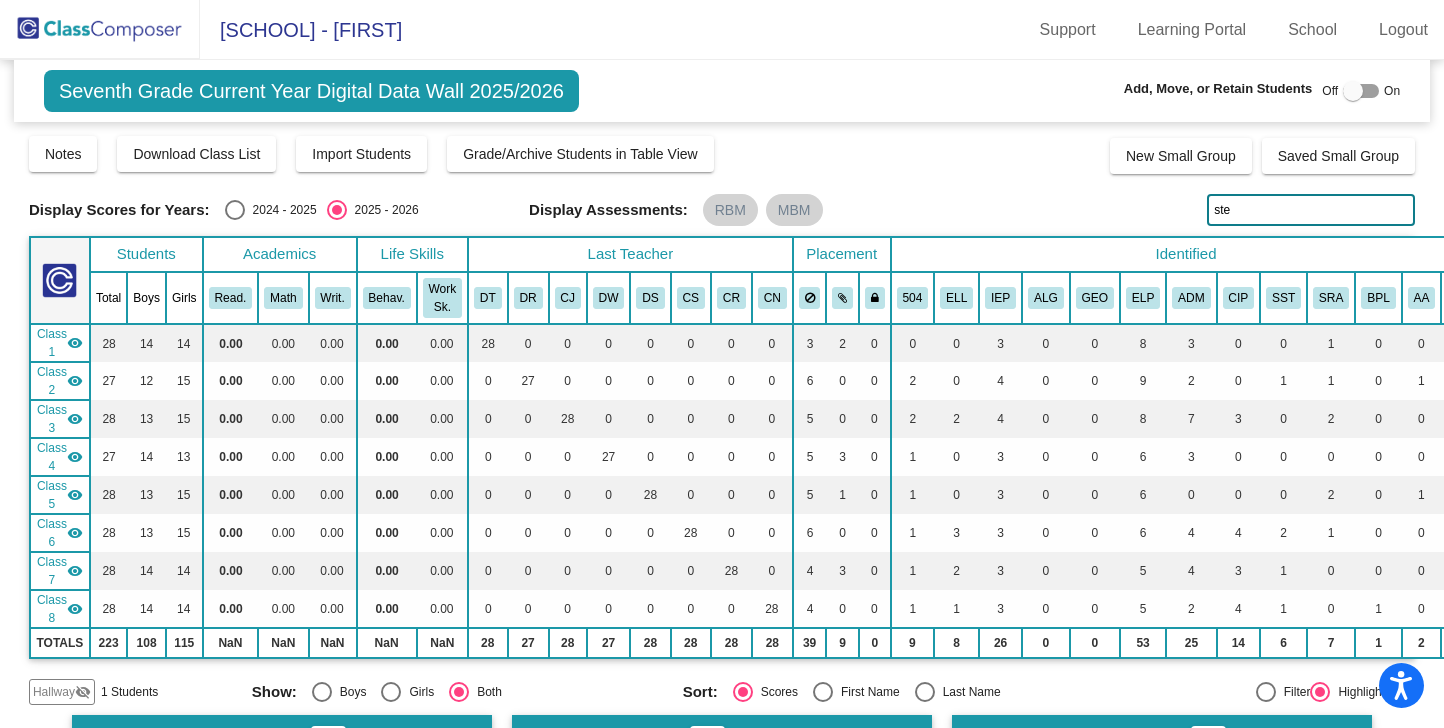 click on "Hallway" 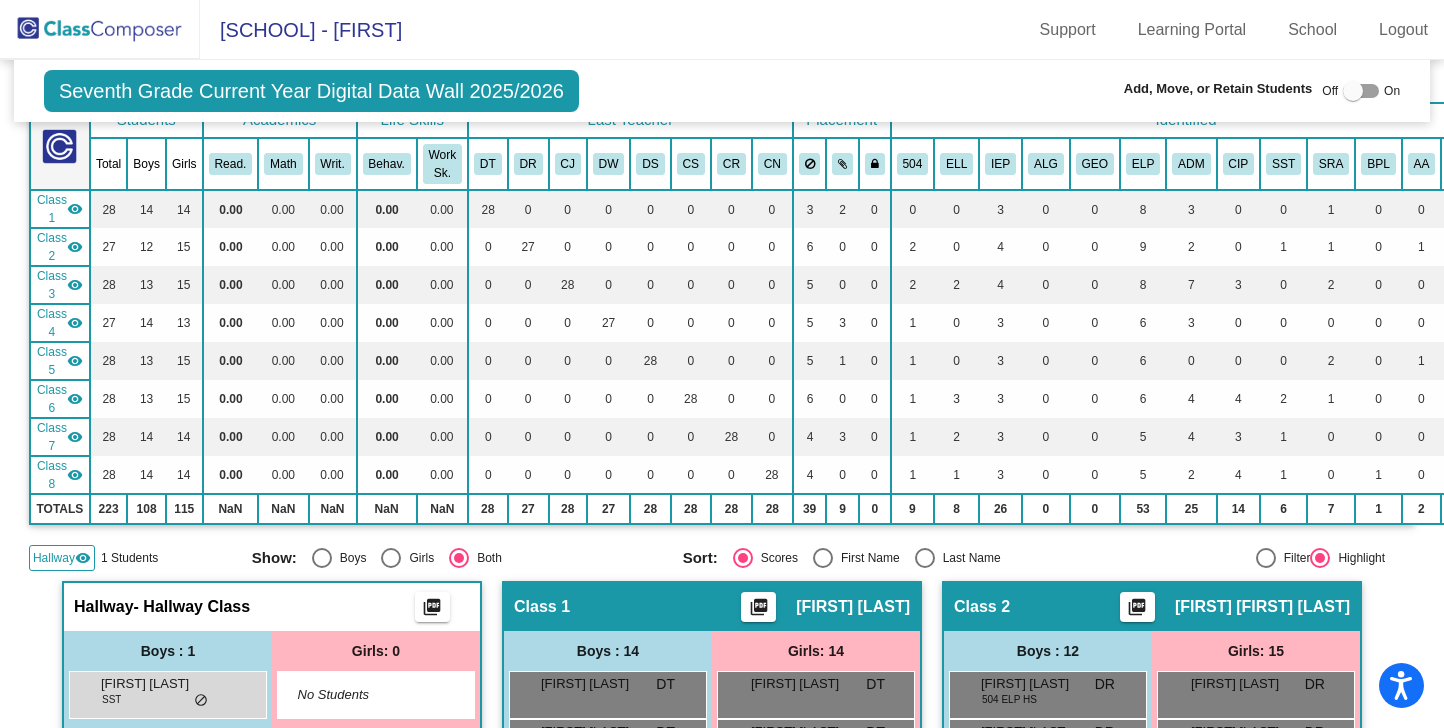 scroll, scrollTop: 335, scrollLeft: 0, axis: vertical 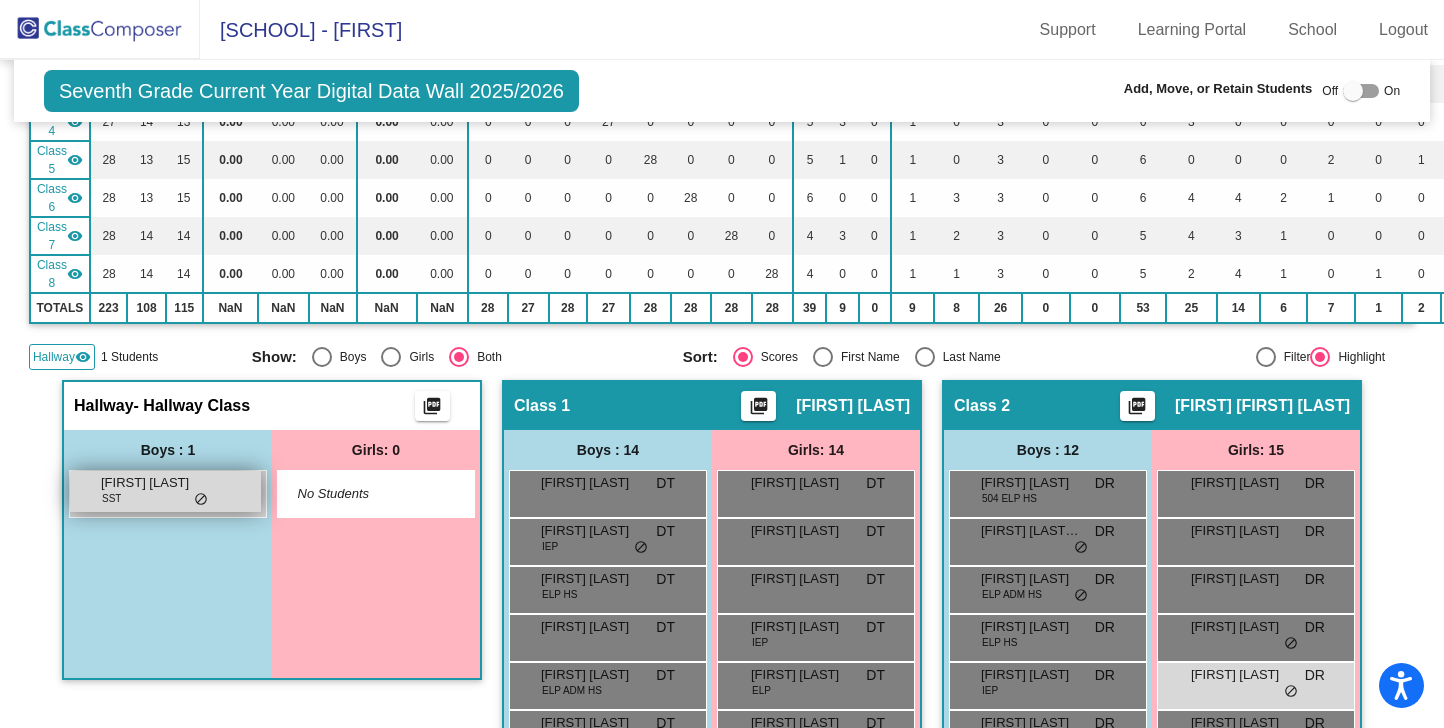 click on "[FIRST] [LAST] [INITIAL] [LAST] [DO_NOT_DISTURB]" at bounding box center (165, 491) 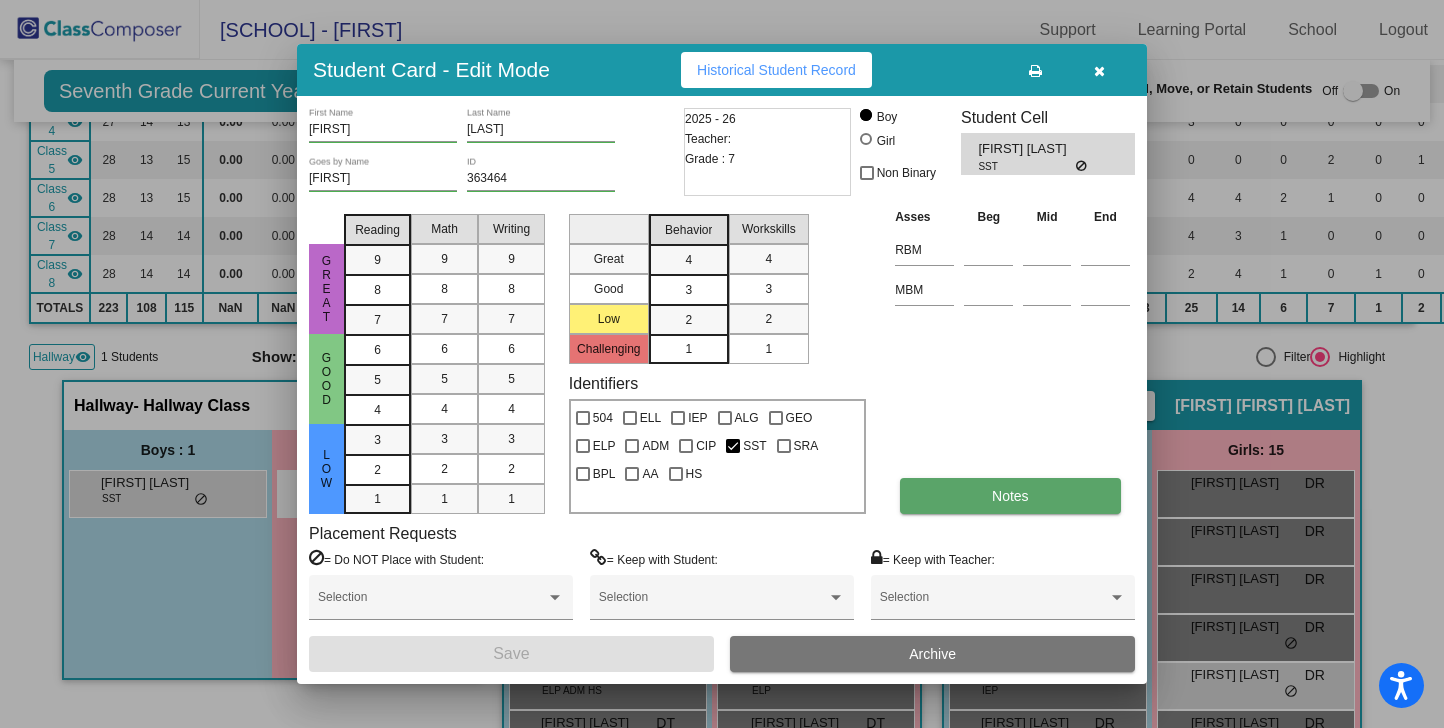 click on "Notes" at bounding box center [1010, 496] 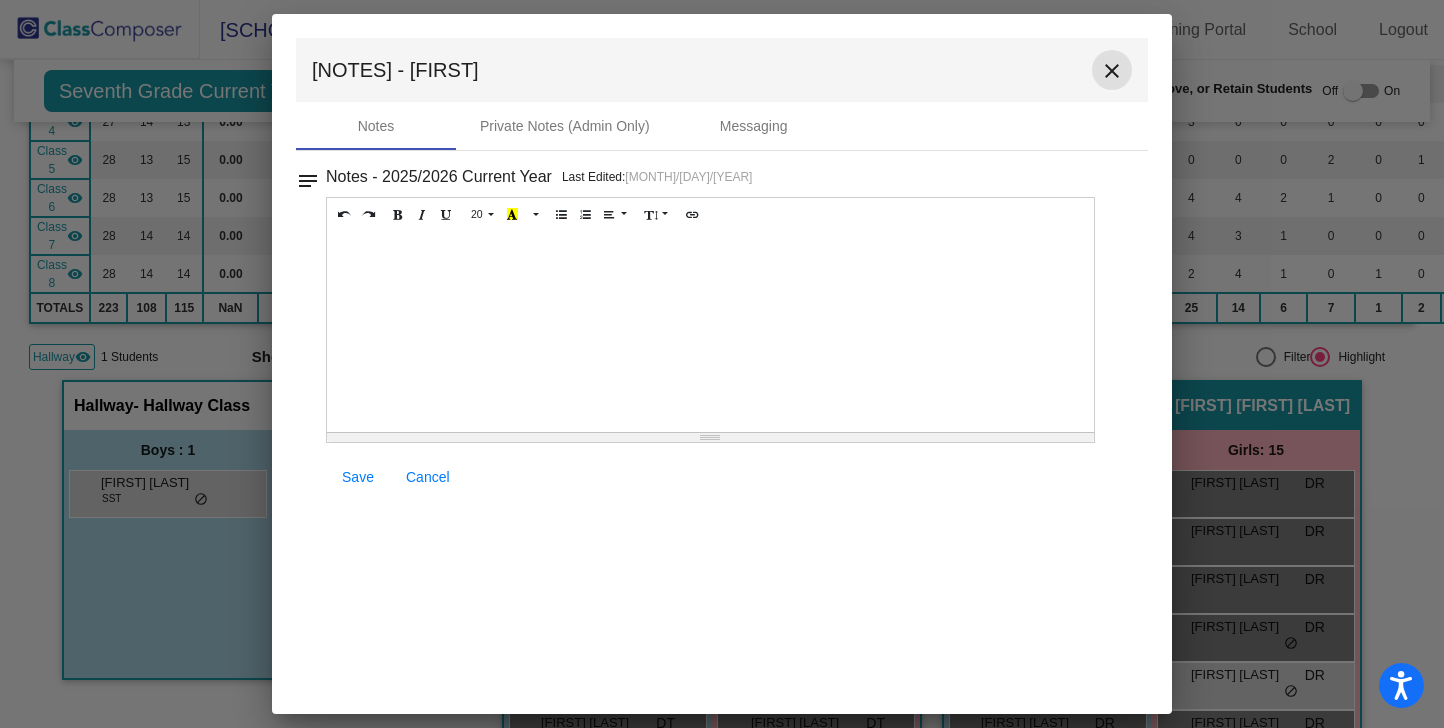click on "close" at bounding box center [1112, 71] 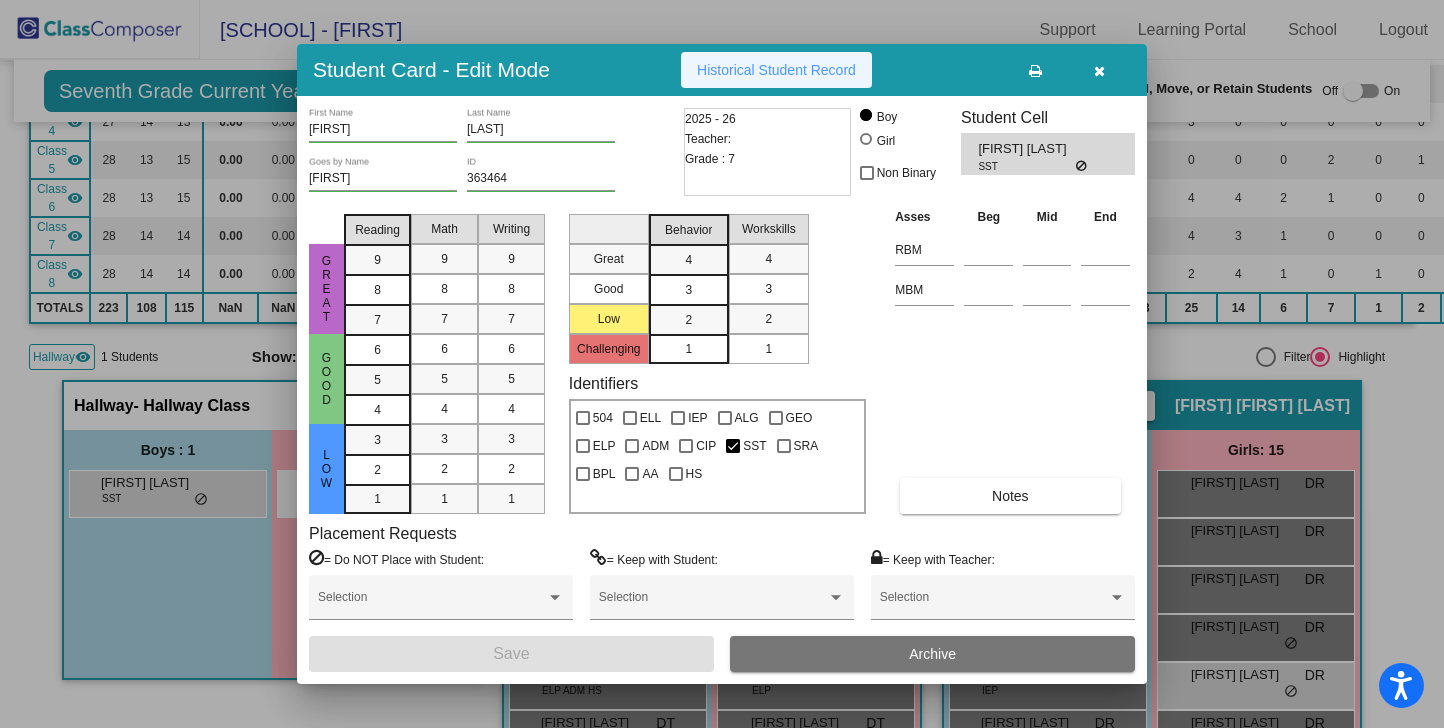 click on "Historical Student Record" at bounding box center [776, 70] 